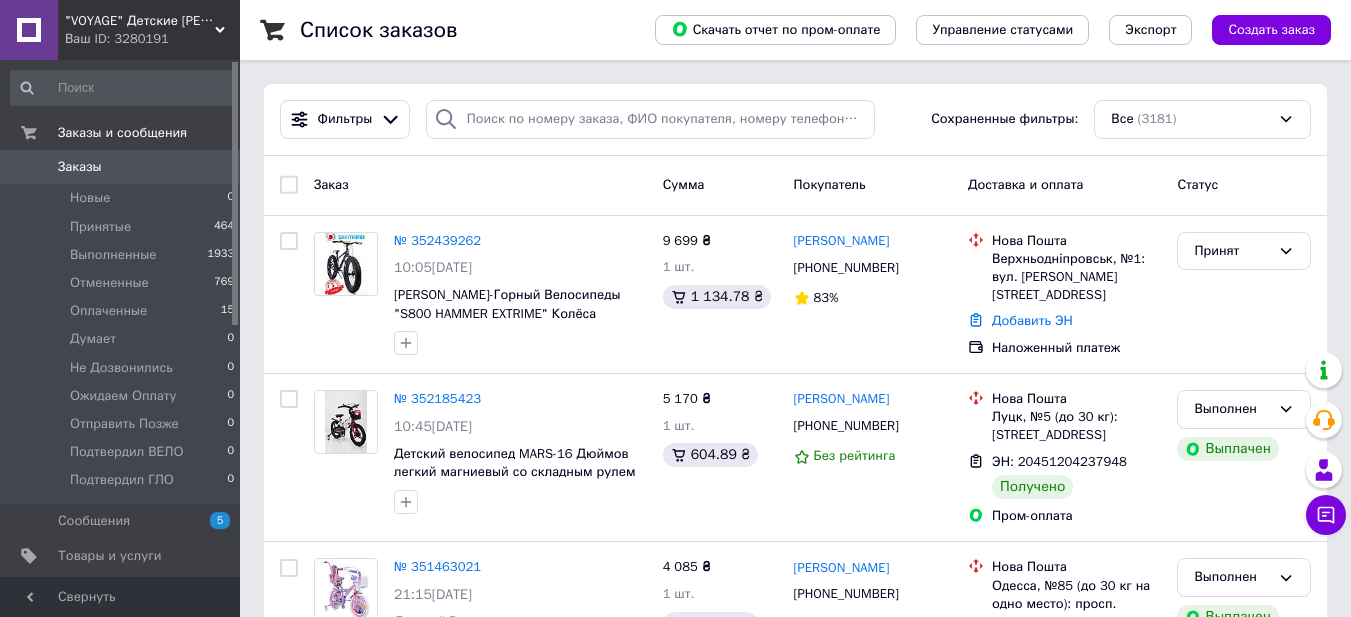 scroll, scrollTop: 0, scrollLeft: 0, axis: both 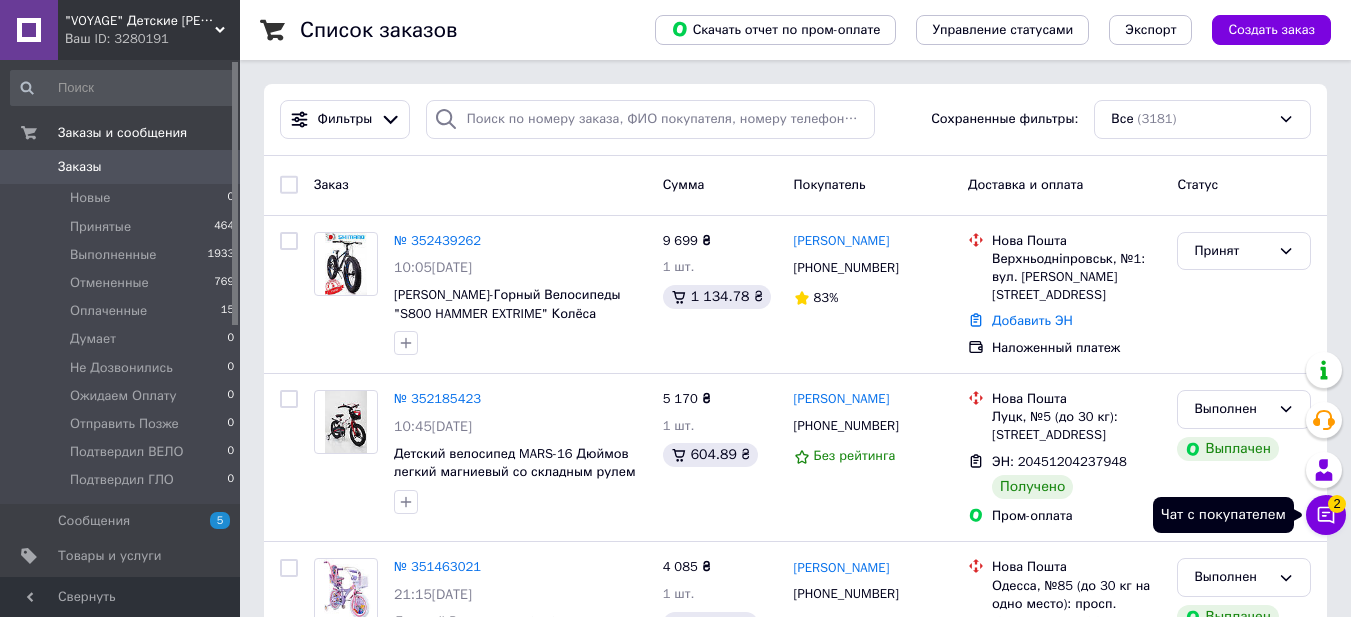 click on "Чат с покупателем 2" at bounding box center (1326, 515) 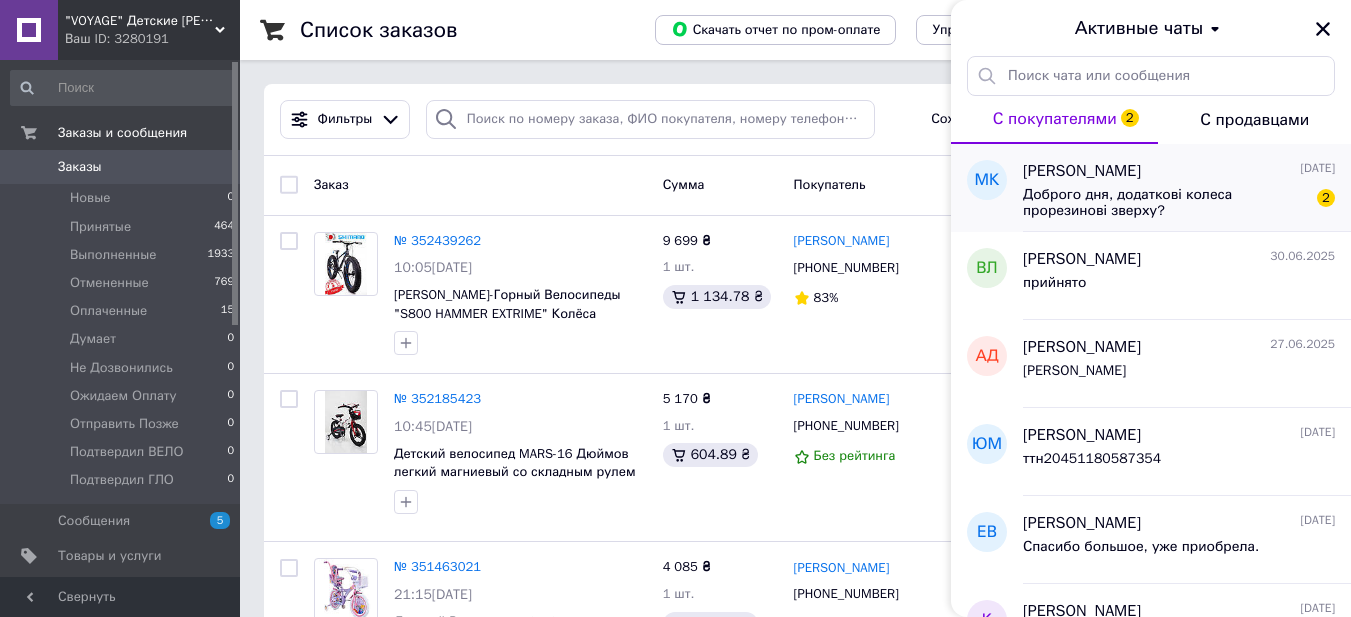 click on "Мария Коваленко 13.07.2025 Доброго дня, додаткові колеса прорезинові зверху? 2" at bounding box center [1187, 188] 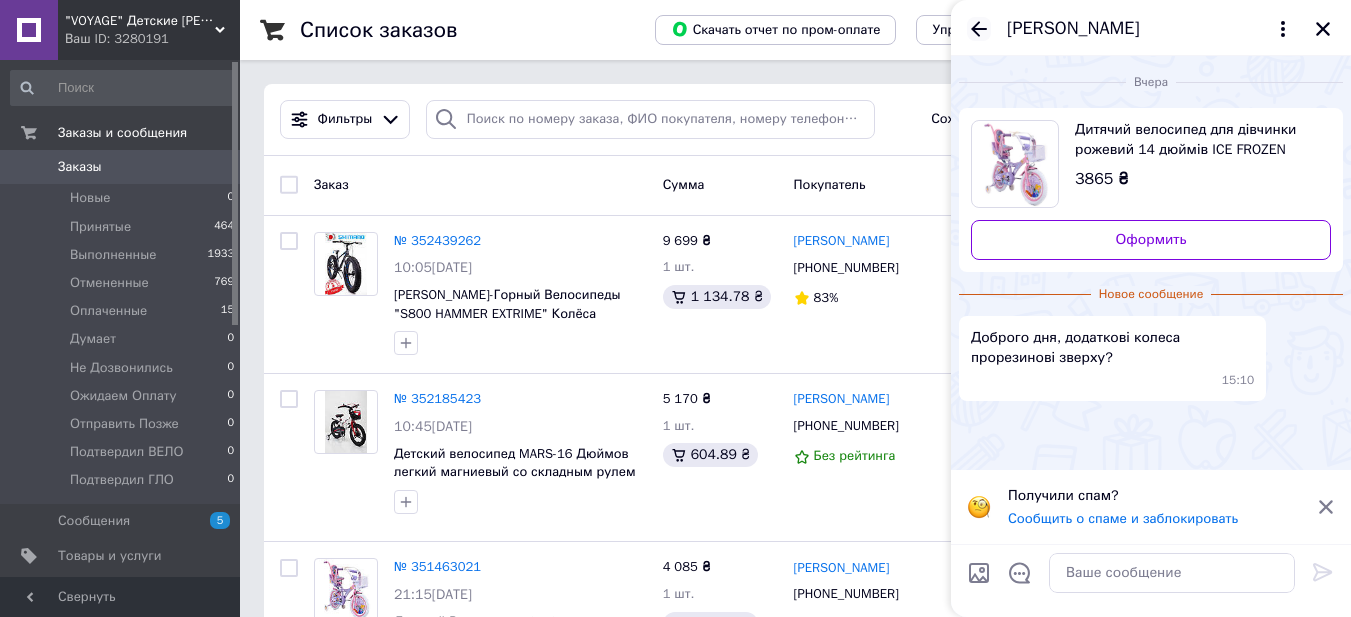 click 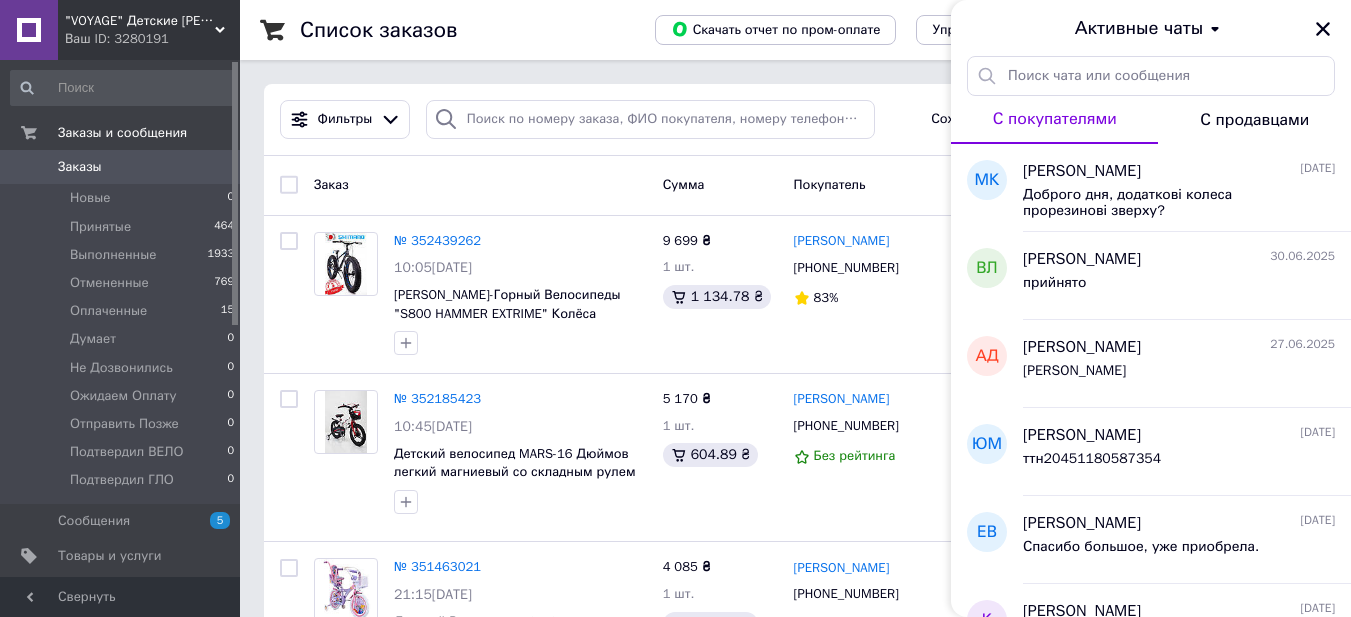 click on "Активные чаты" at bounding box center [1151, 28] 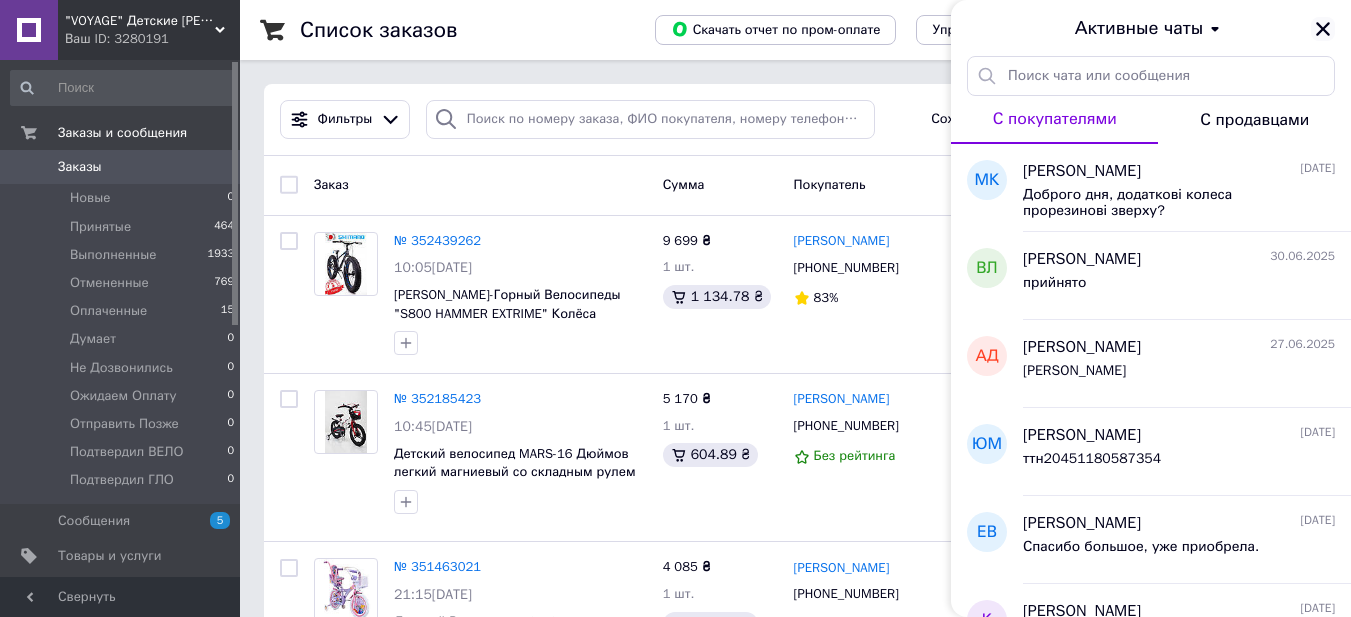 click at bounding box center (1323, 29) 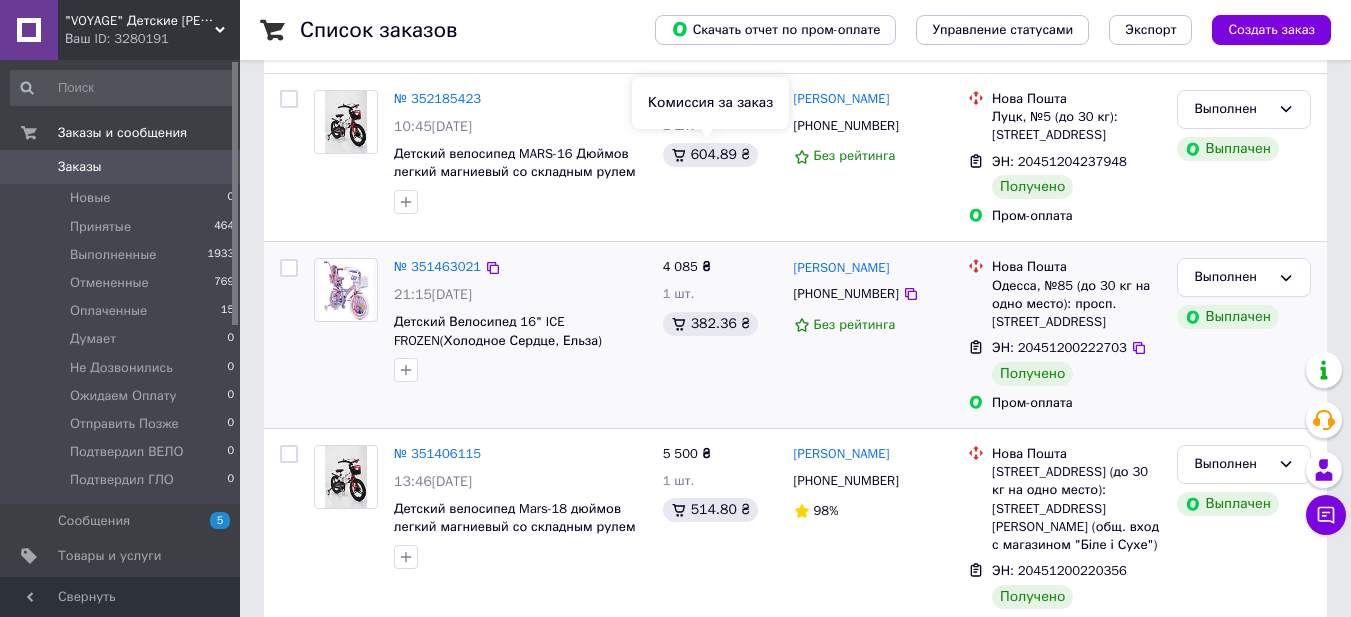 scroll, scrollTop: 0, scrollLeft: 0, axis: both 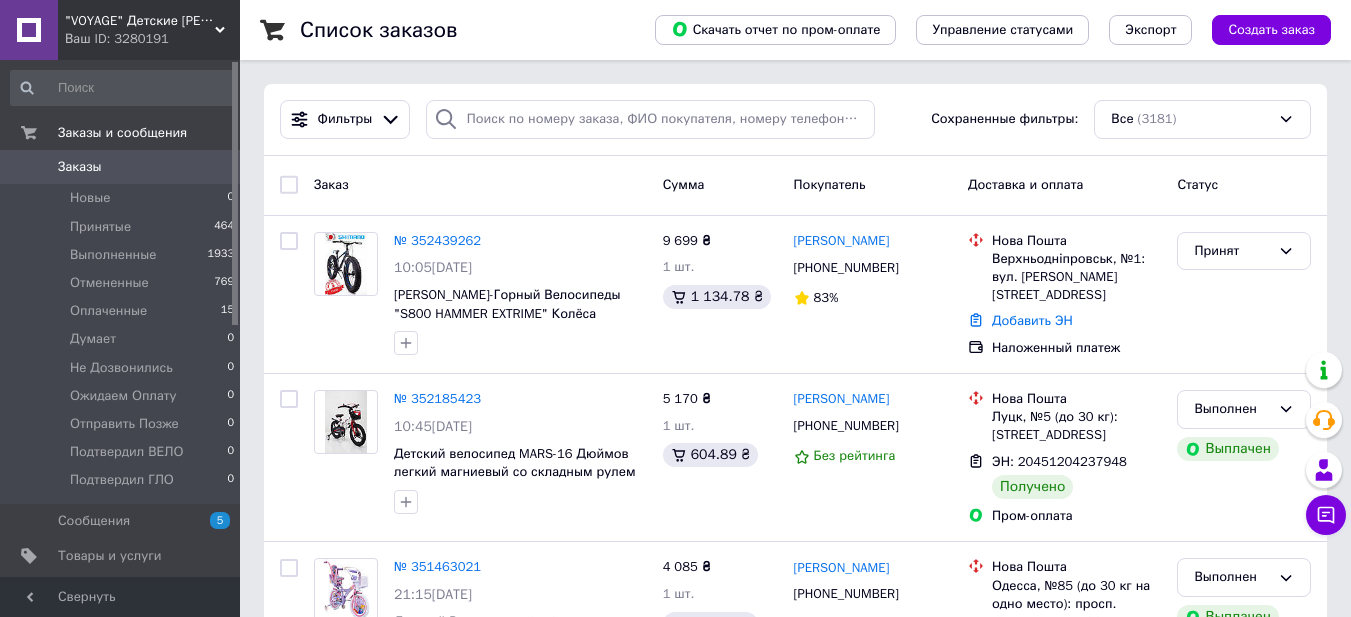drag, startPoint x: 143, startPoint y: 41, endPoint x: 141, endPoint y: 155, distance: 114.01754 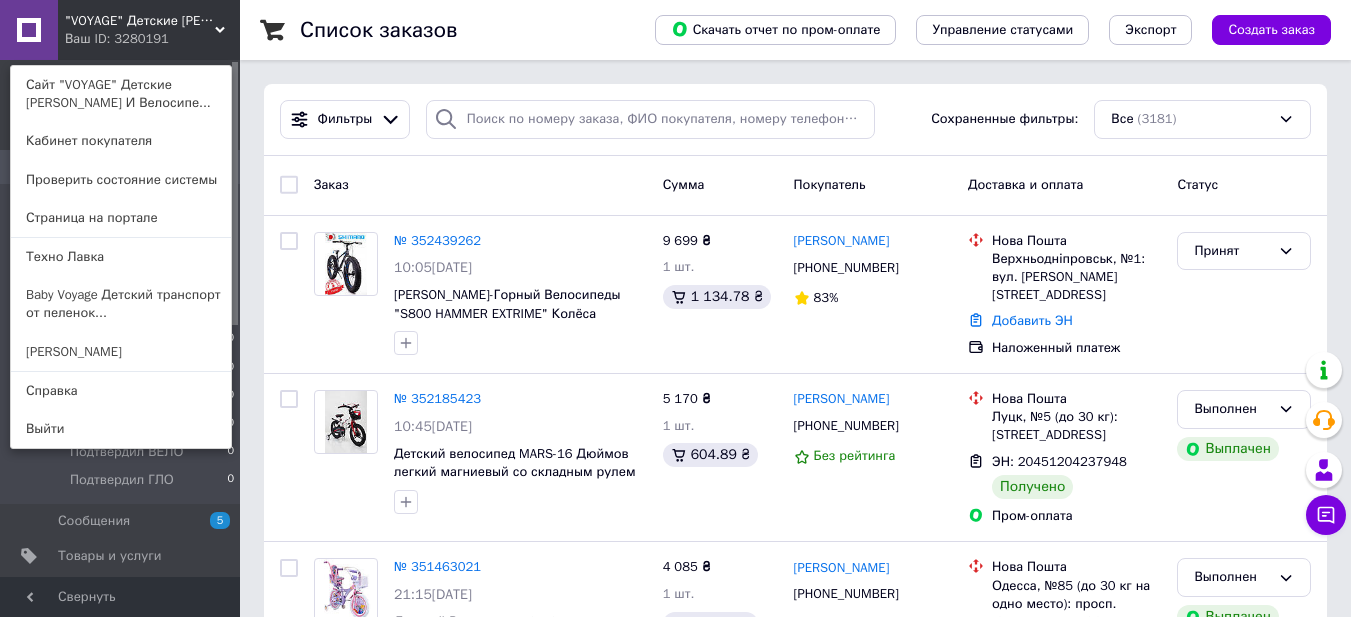 click on "Baby Voyage Детский транспорт от пеленок..." at bounding box center (121, 304) 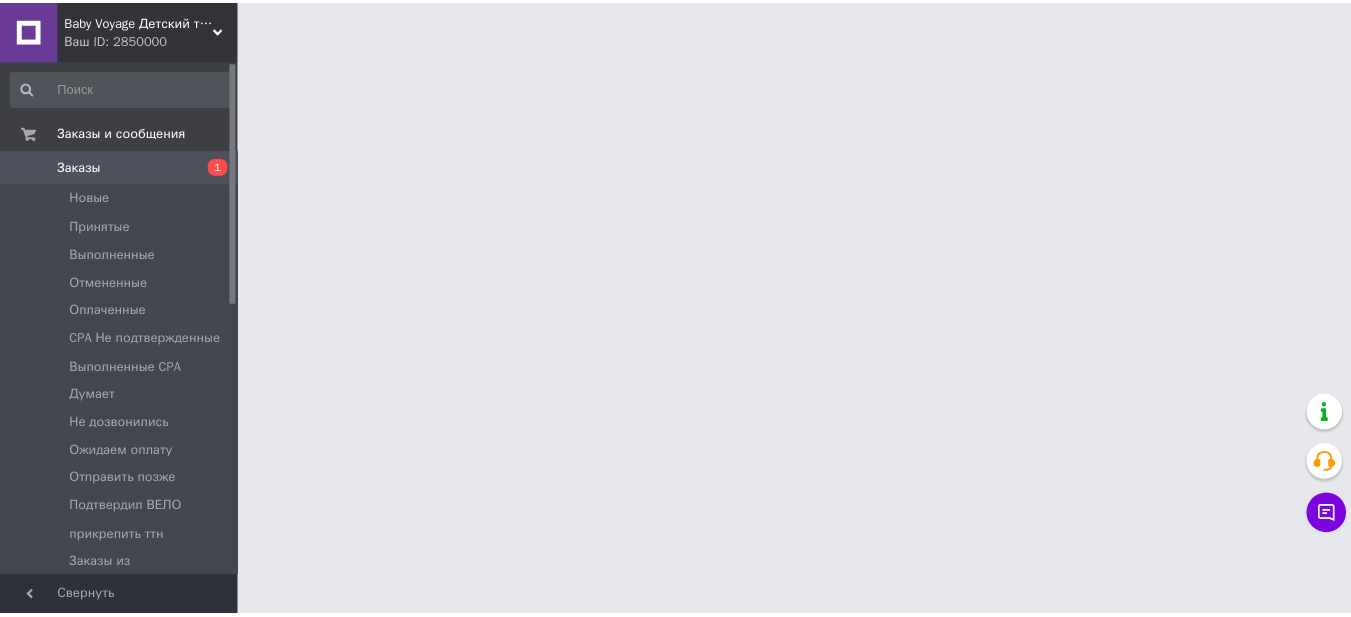 scroll, scrollTop: 0, scrollLeft: 0, axis: both 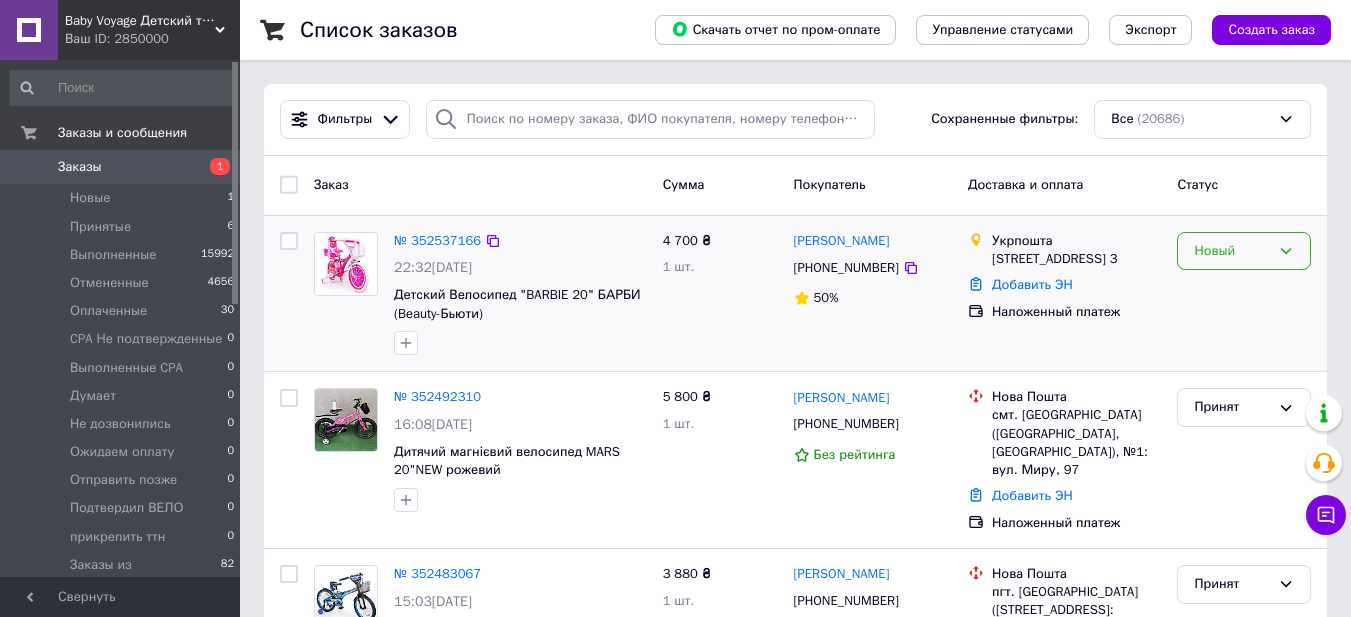 click on "Новый" at bounding box center [1232, 251] 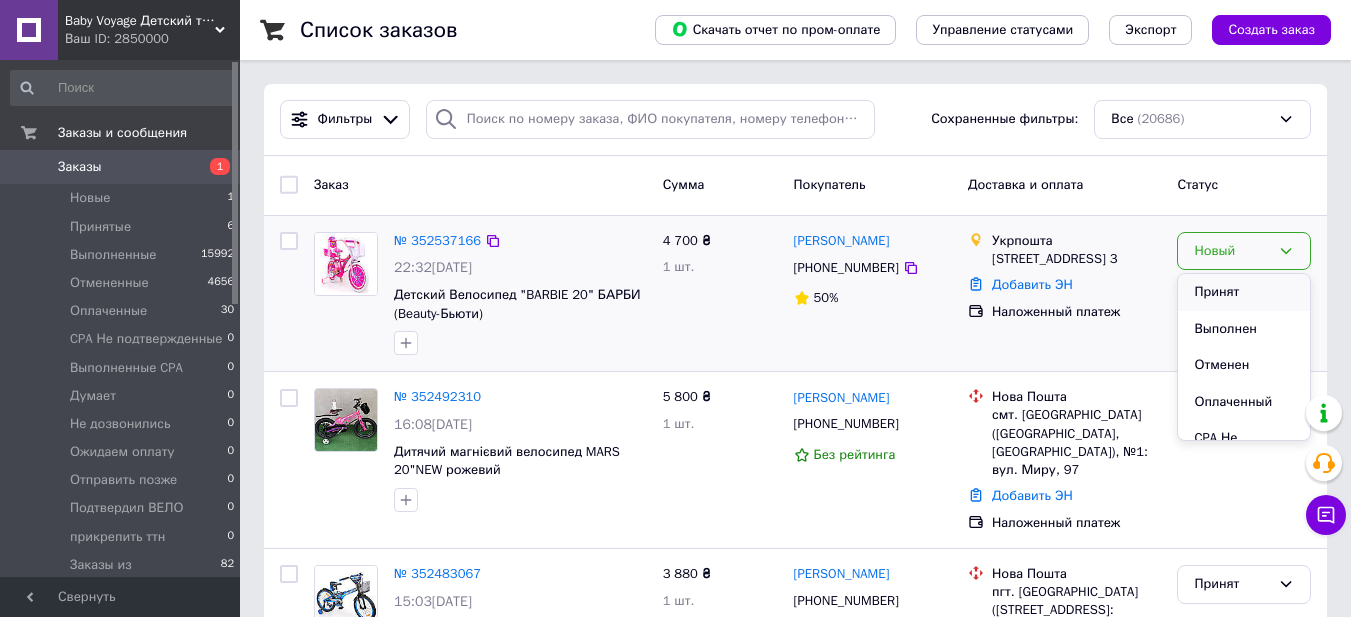 click on "Принят" at bounding box center [1244, 292] 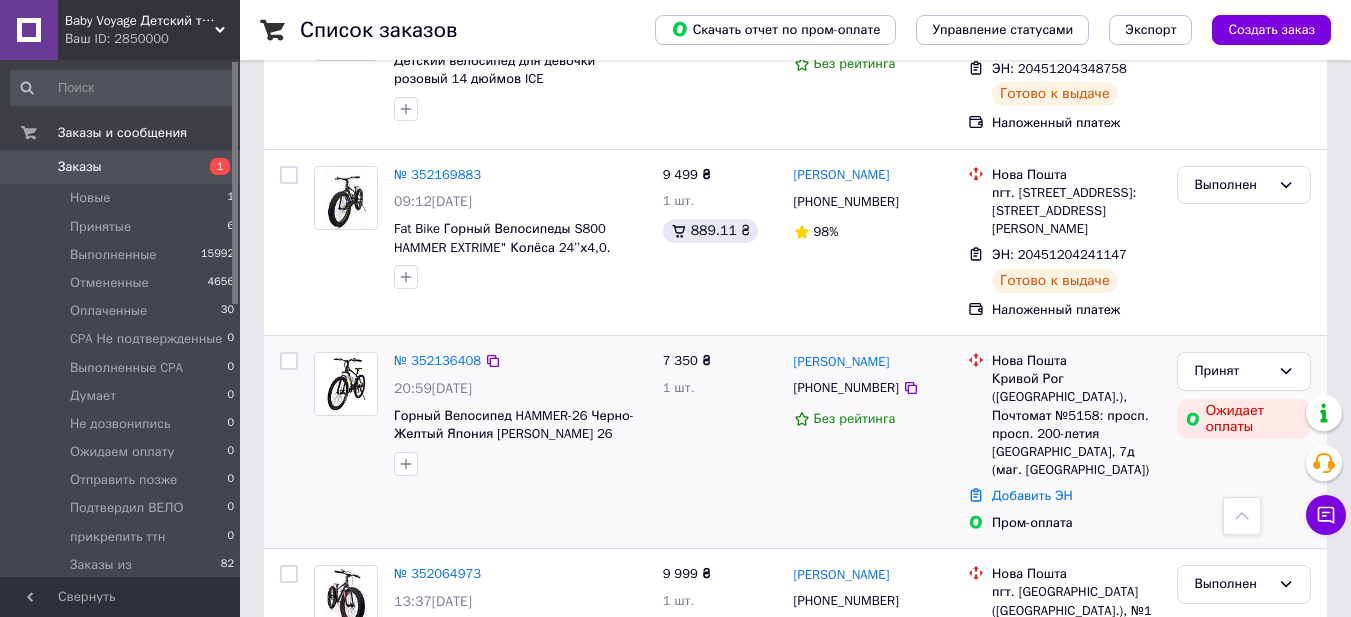 scroll, scrollTop: 1100, scrollLeft: 0, axis: vertical 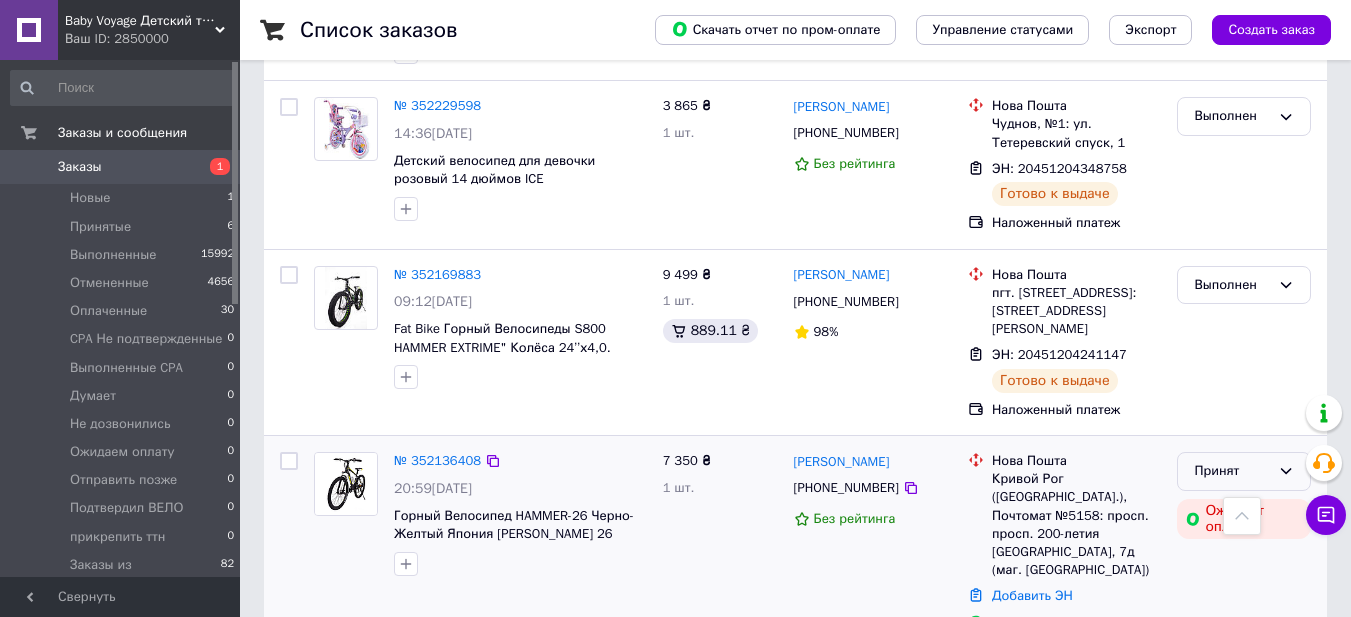 click on "Принят" at bounding box center (1232, 471) 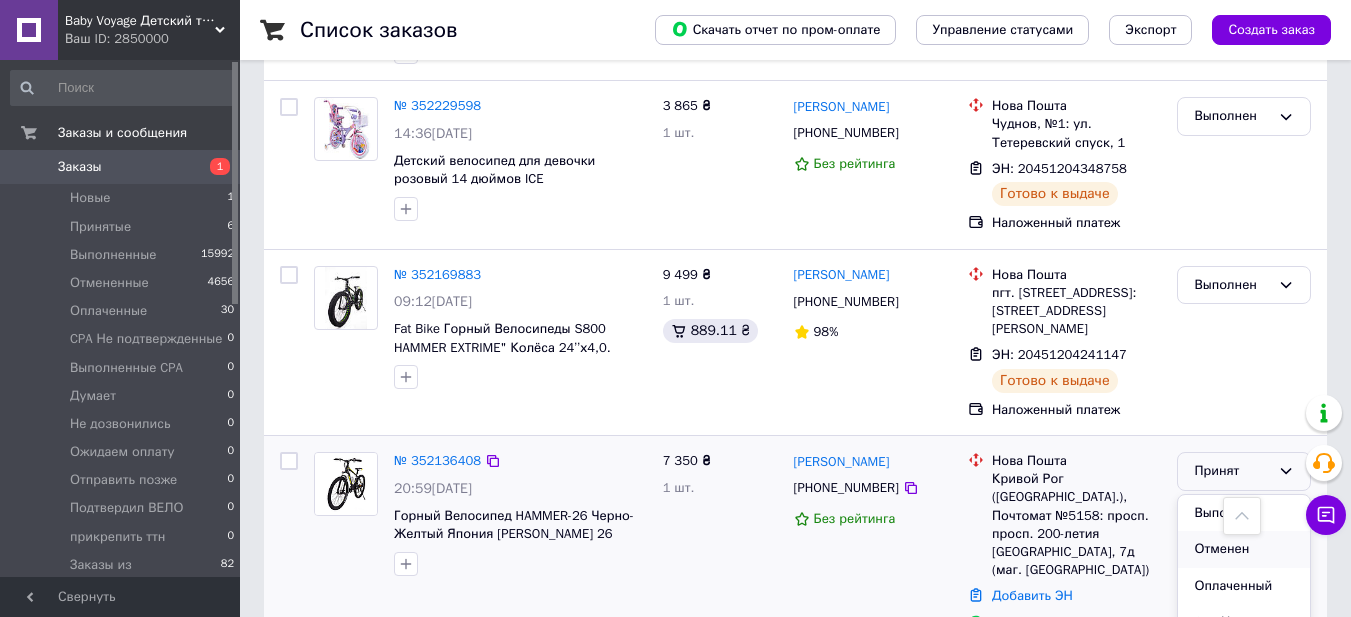 click on "Отменен" at bounding box center (1244, 549) 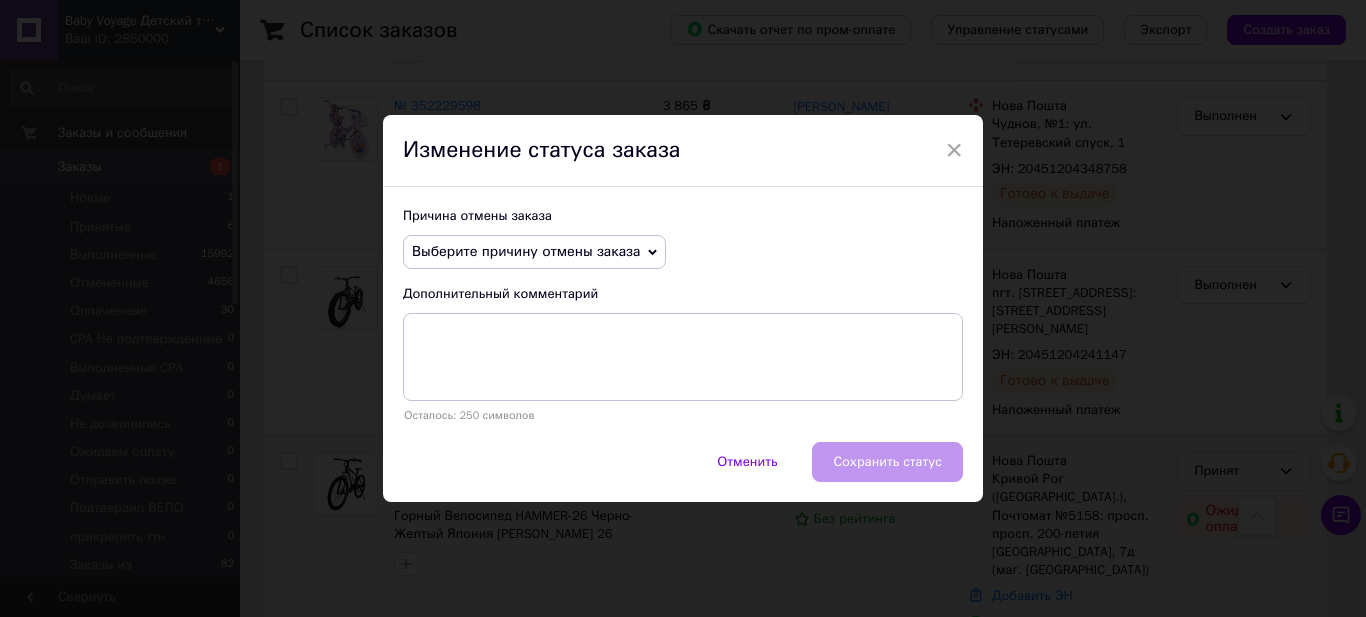 drag, startPoint x: 596, startPoint y: 225, endPoint x: 588, endPoint y: 255, distance: 31.04835 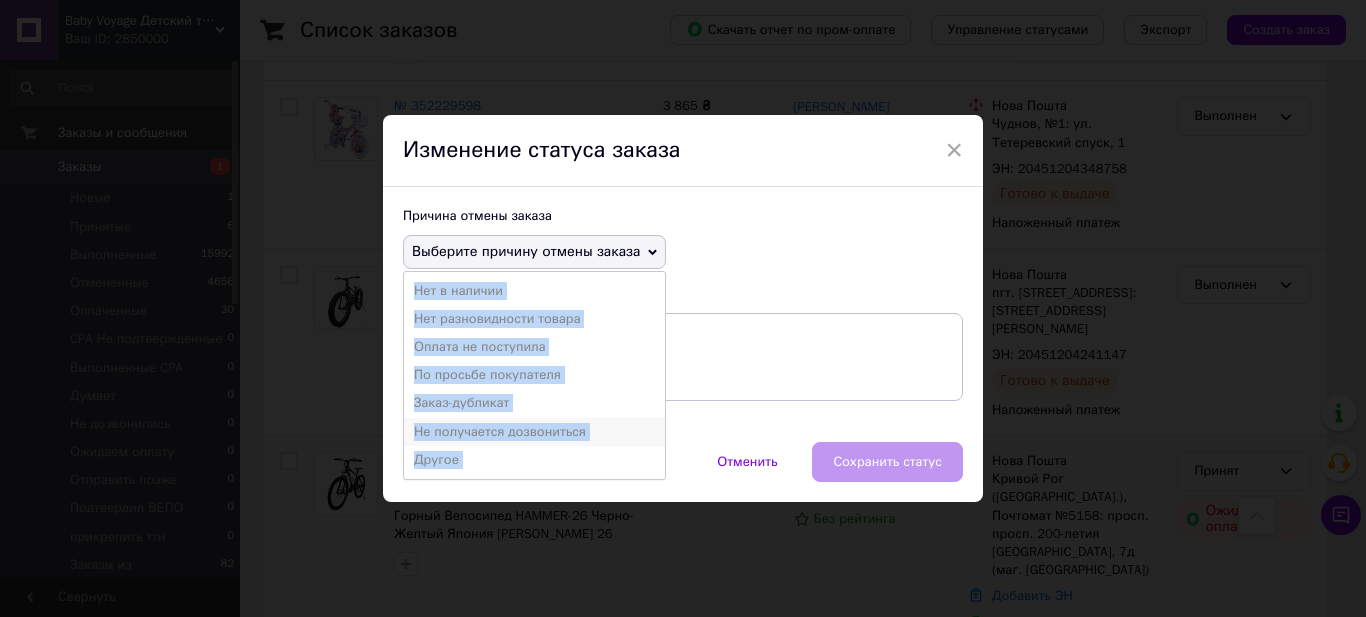 click on "Не получается дозвониться" at bounding box center [534, 432] 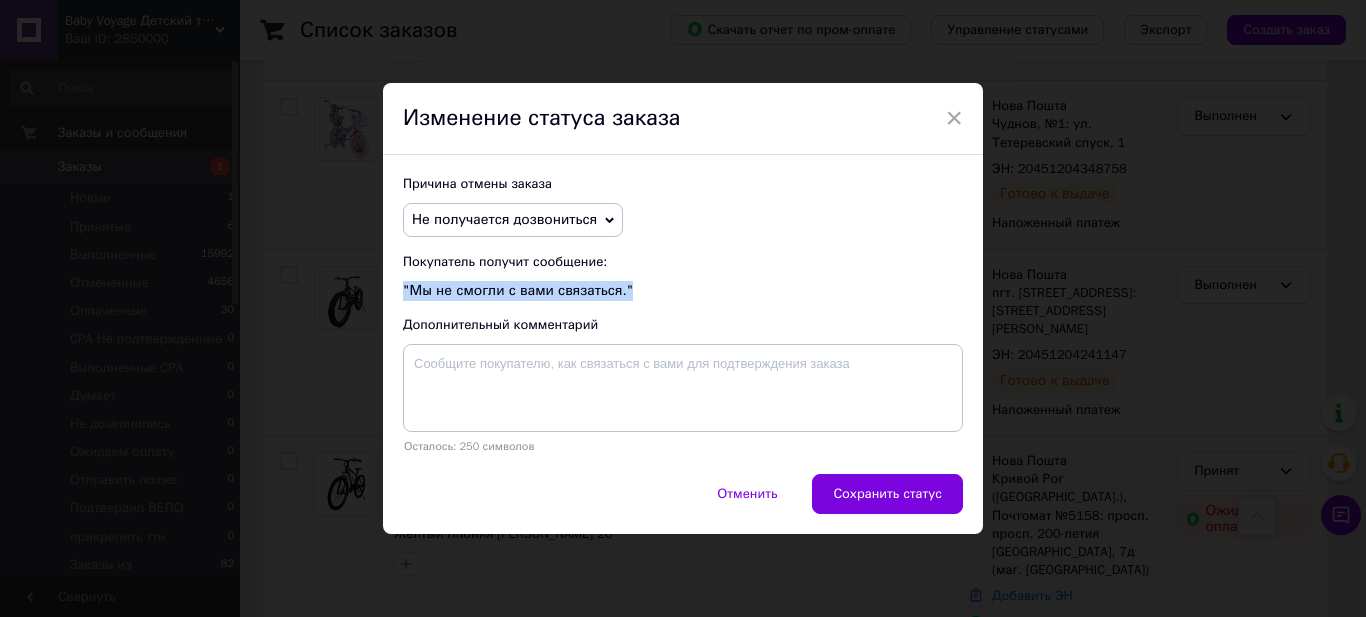 drag, startPoint x: 633, startPoint y: 294, endPoint x: 396, endPoint y: 286, distance: 237.13498 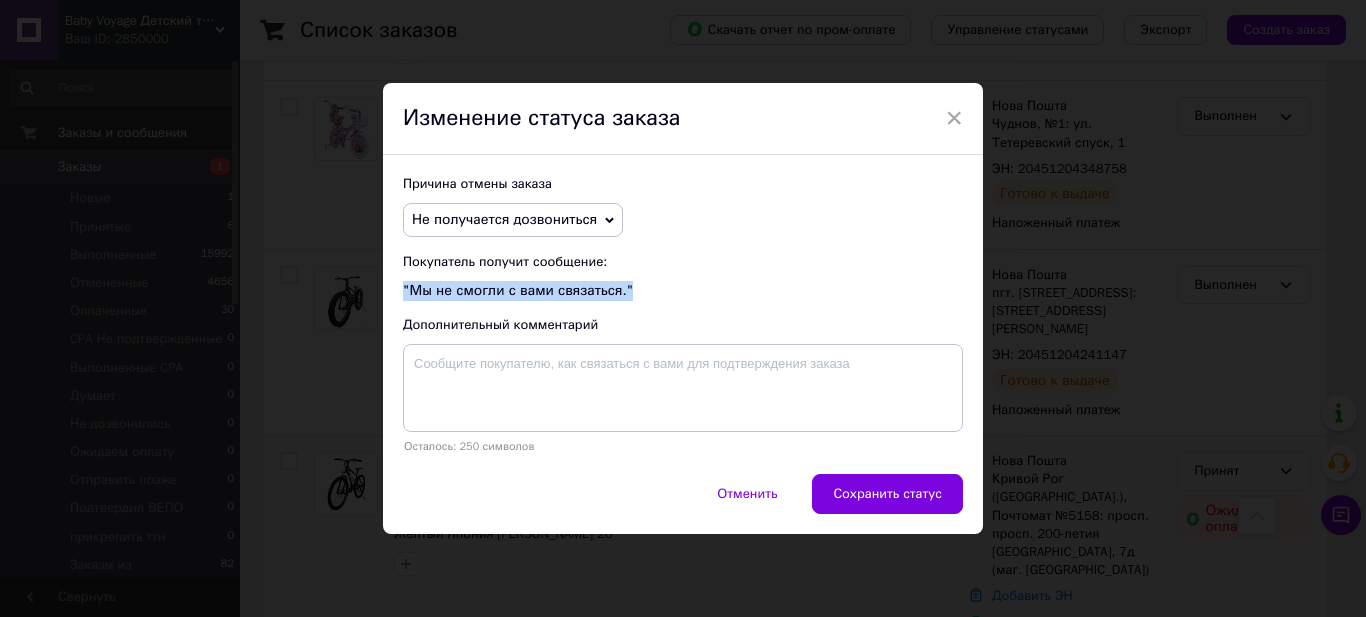 copy on ""Мы не смогли с вами связаться."" 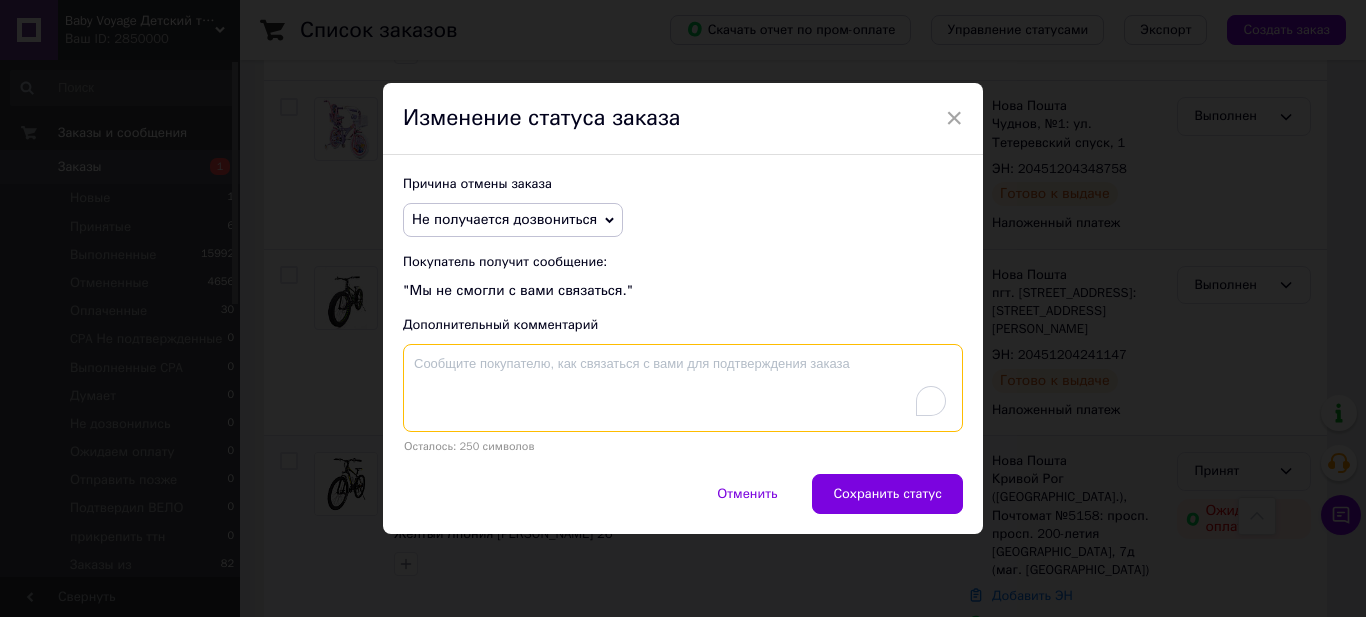 paste on ""Мы не смогли с вами связаться."" 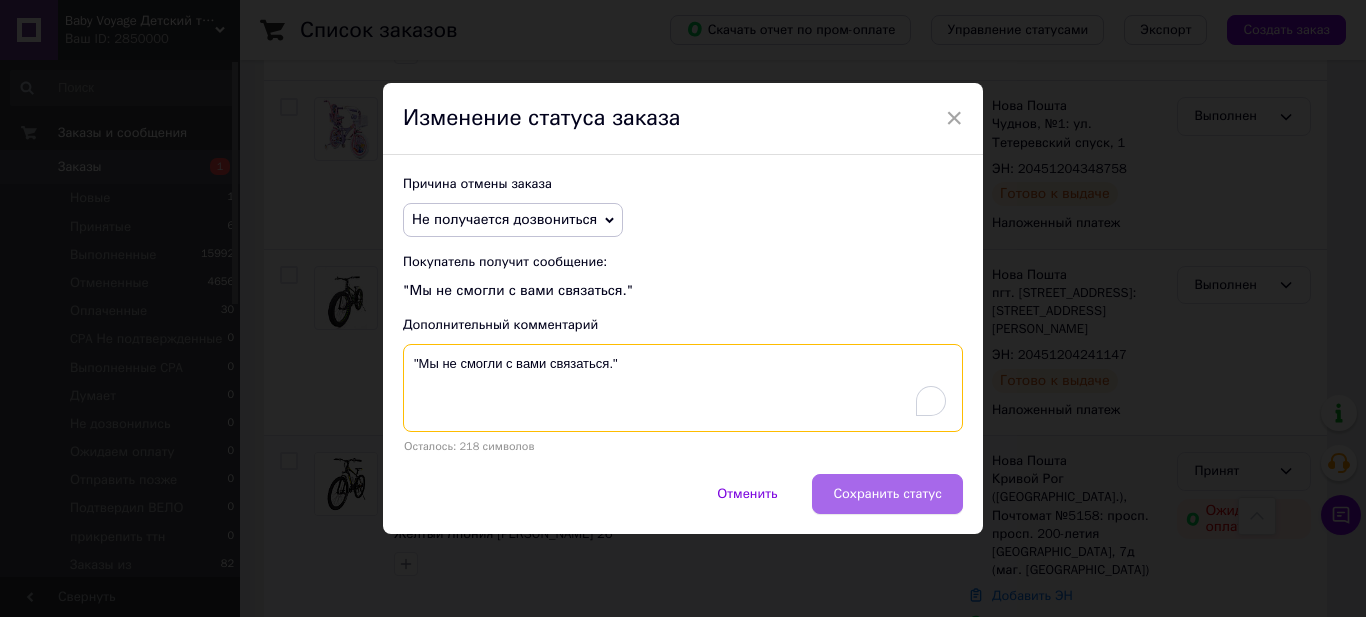 type on ""Мы не смогли с вами связаться."" 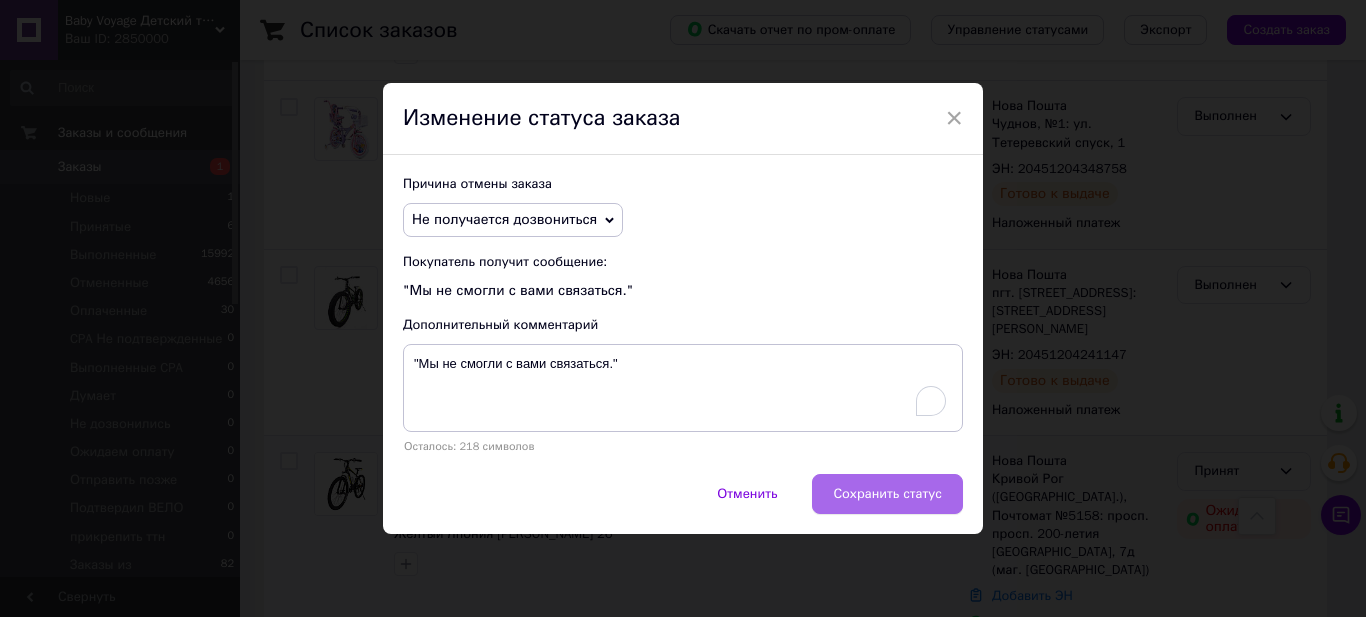 click on "Сохранить статус" at bounding box center (887, 494) 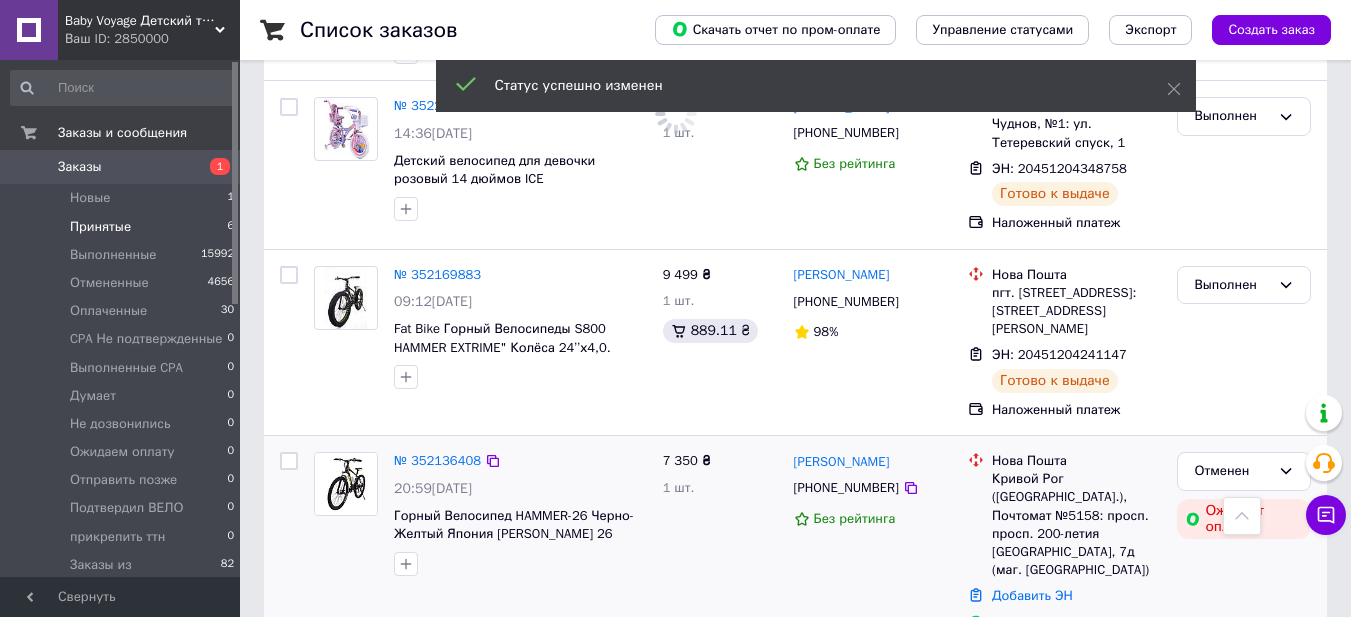 click on "Принятые" at bounding box center [100, 227] 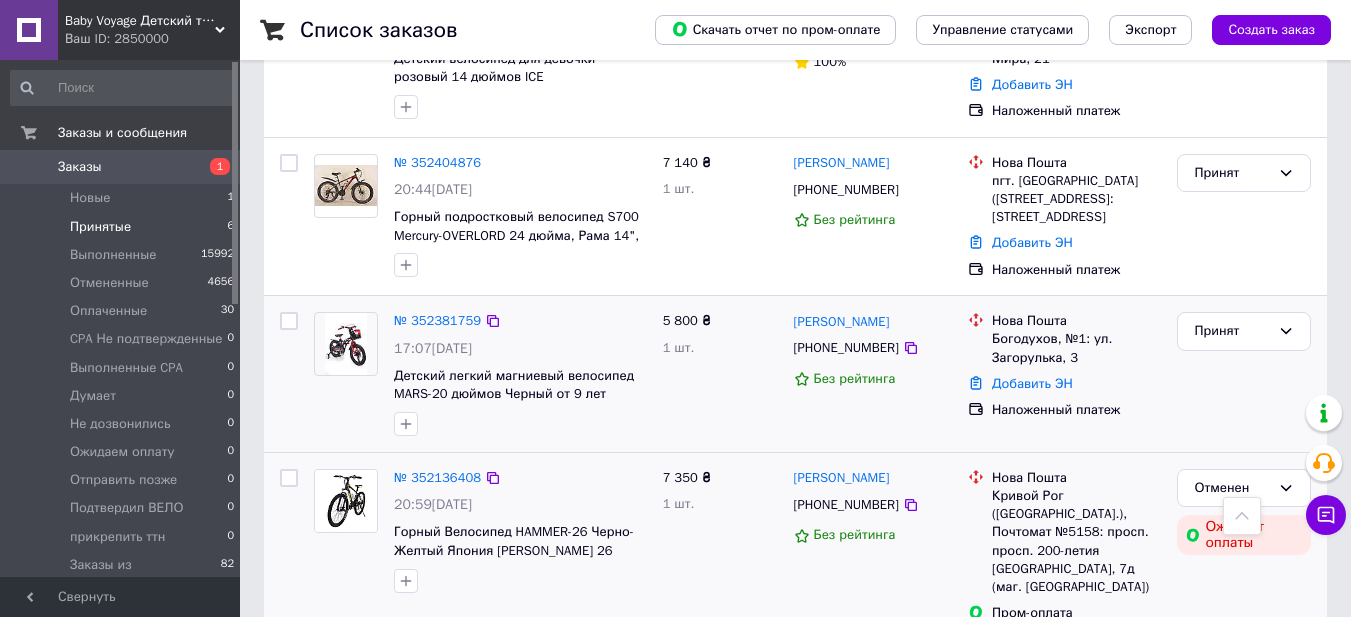 scroll, scrollTop: 845, scrollLeft: 0, axis: vertical 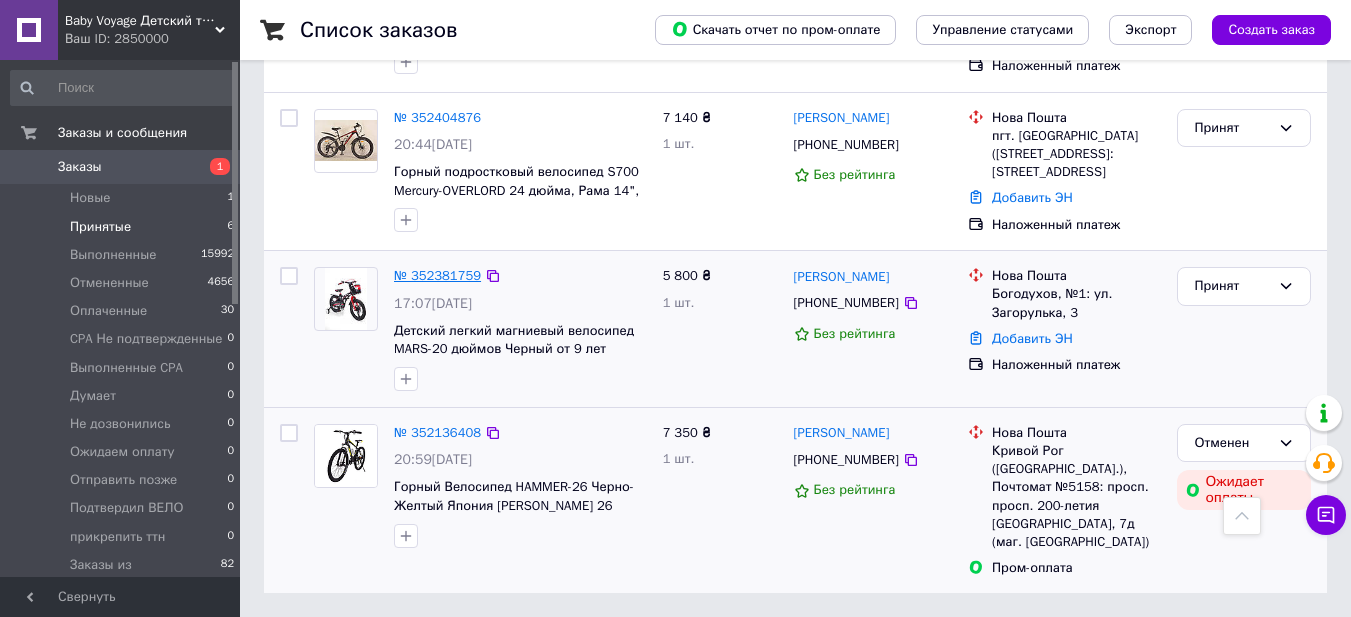 click on "№ 352381759" at bounding box center (437, 275) 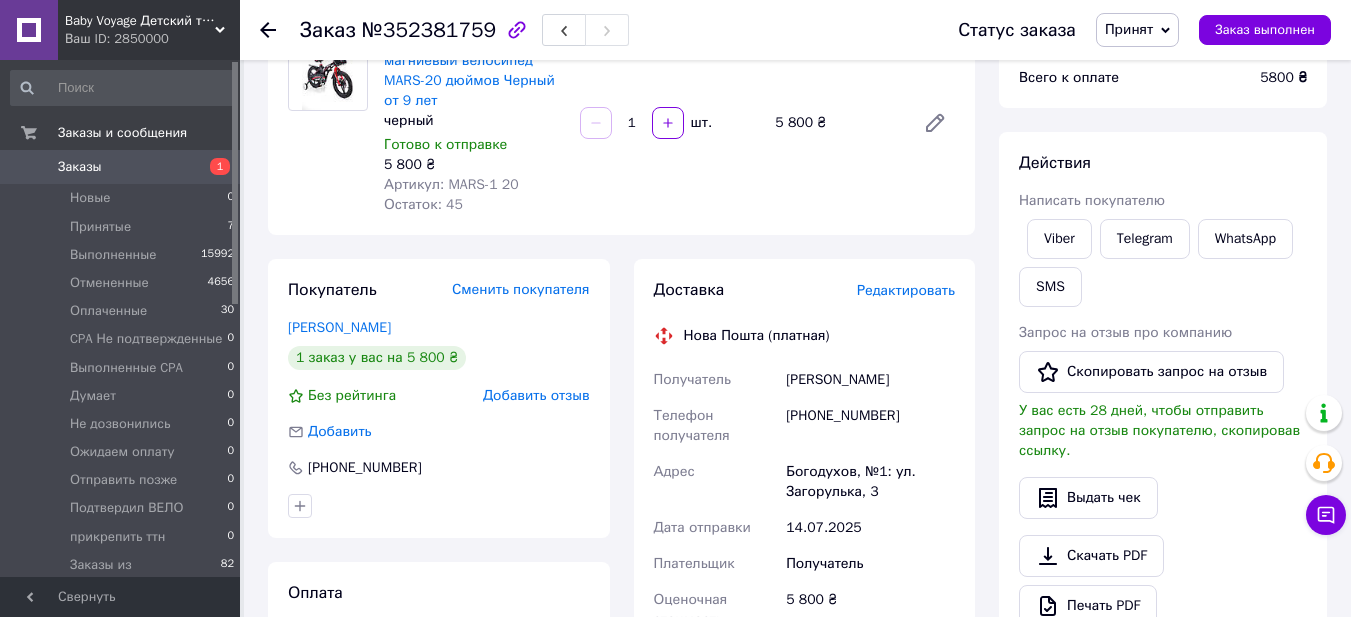 scroll, scrollTop: 300, scrollLeft: 0, axis: vertical 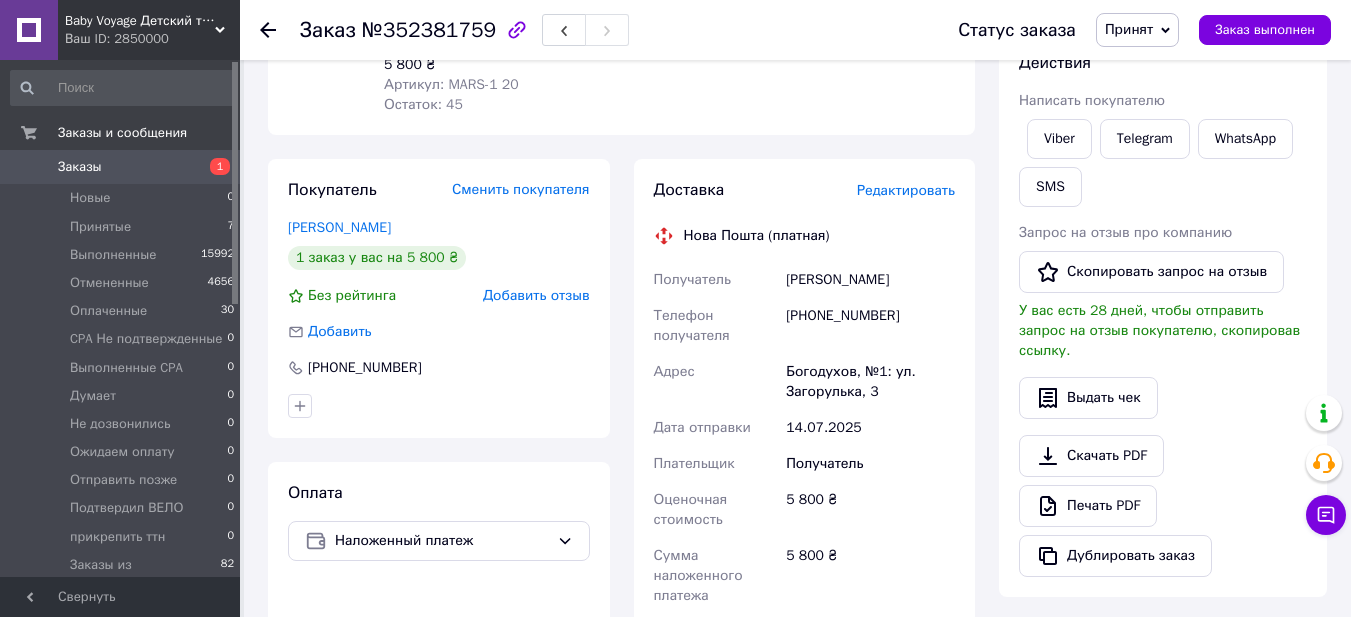 drag, startPoint x: 777, startPoint y: 260, endPoint x: 933, endPoint y: 260, distance: 156 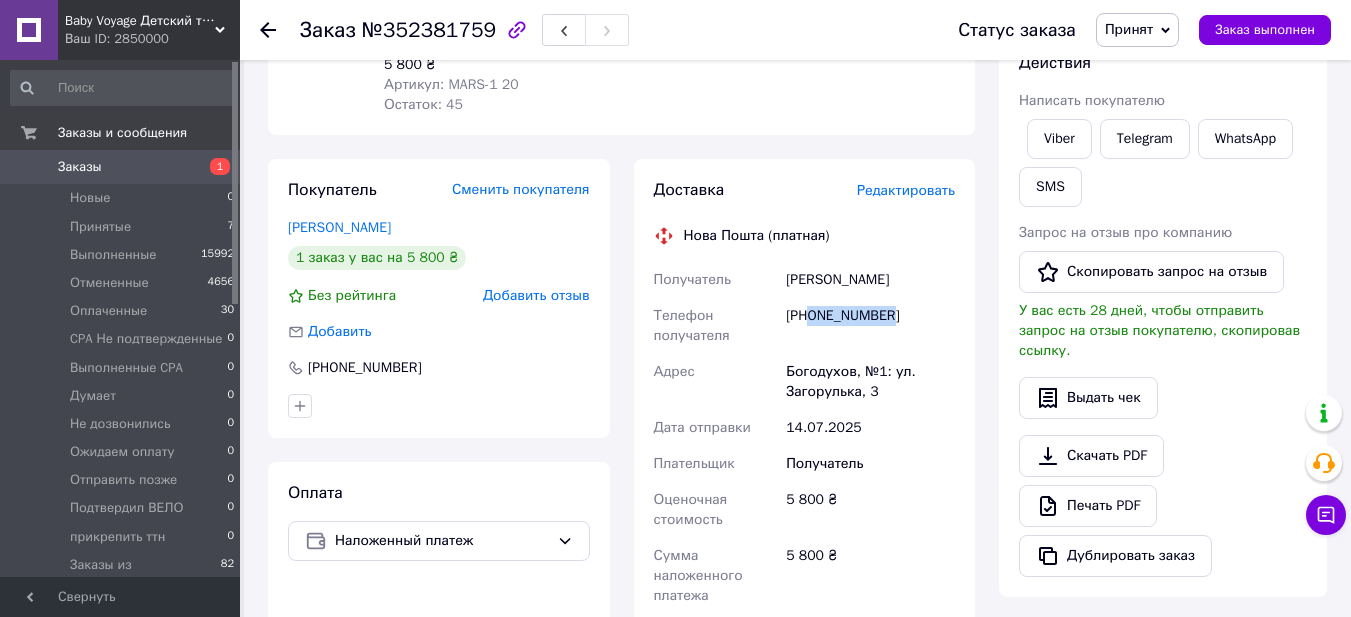 drag, startPoint x: 810, startPoint y: 290, endPoint x: 879, endPoint y: 282, distance: 69.46222 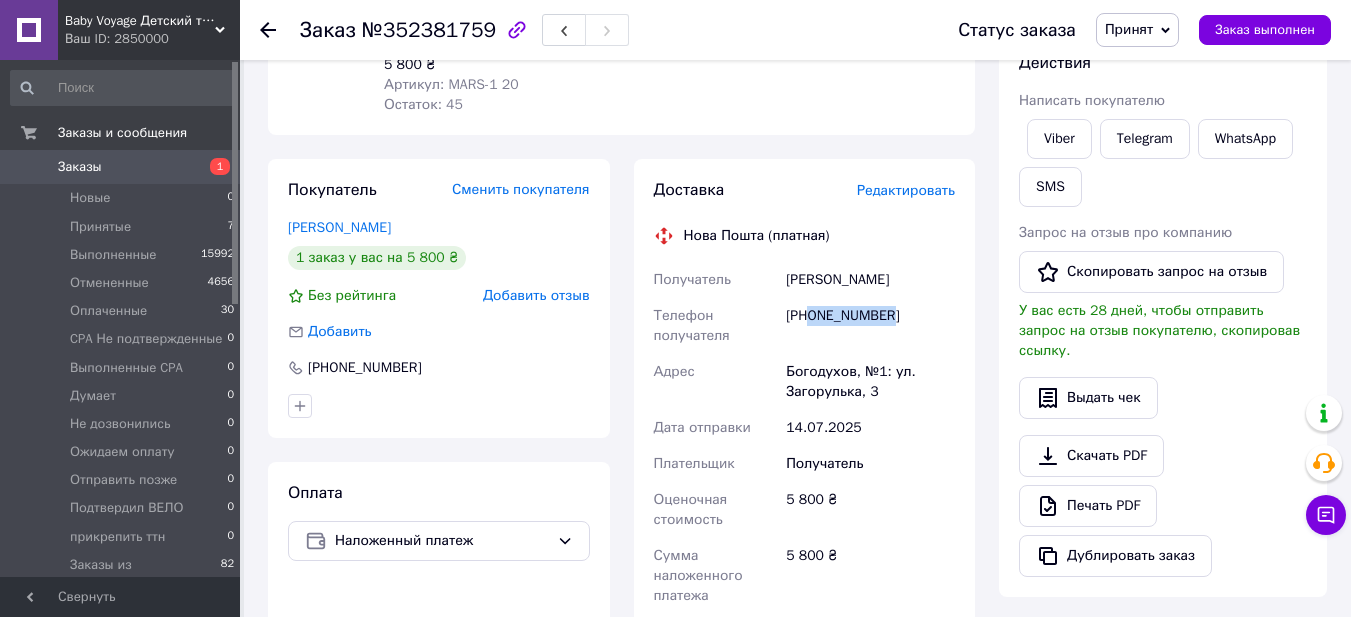 copy on "0967078876" 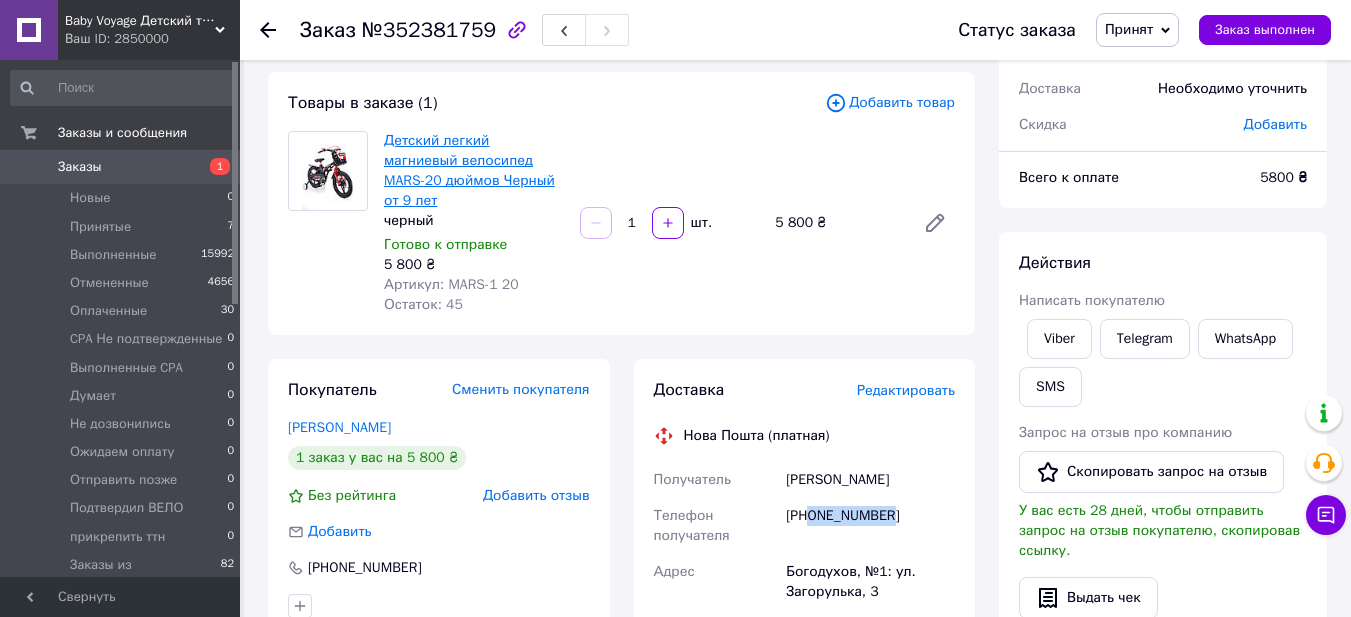 click on "Детский легкий магниевый велосипед  MARS-20 дюймов Черный от 9 лет" at bounding box center (469, 170) 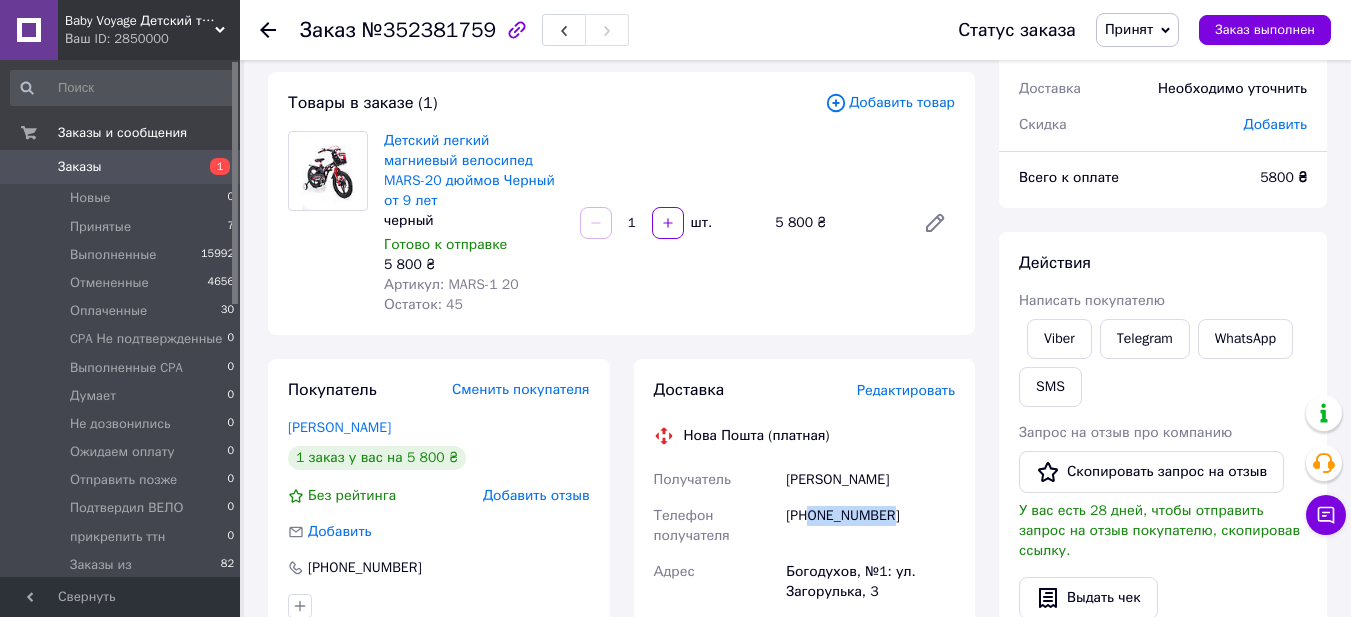 copy on "0967078876" 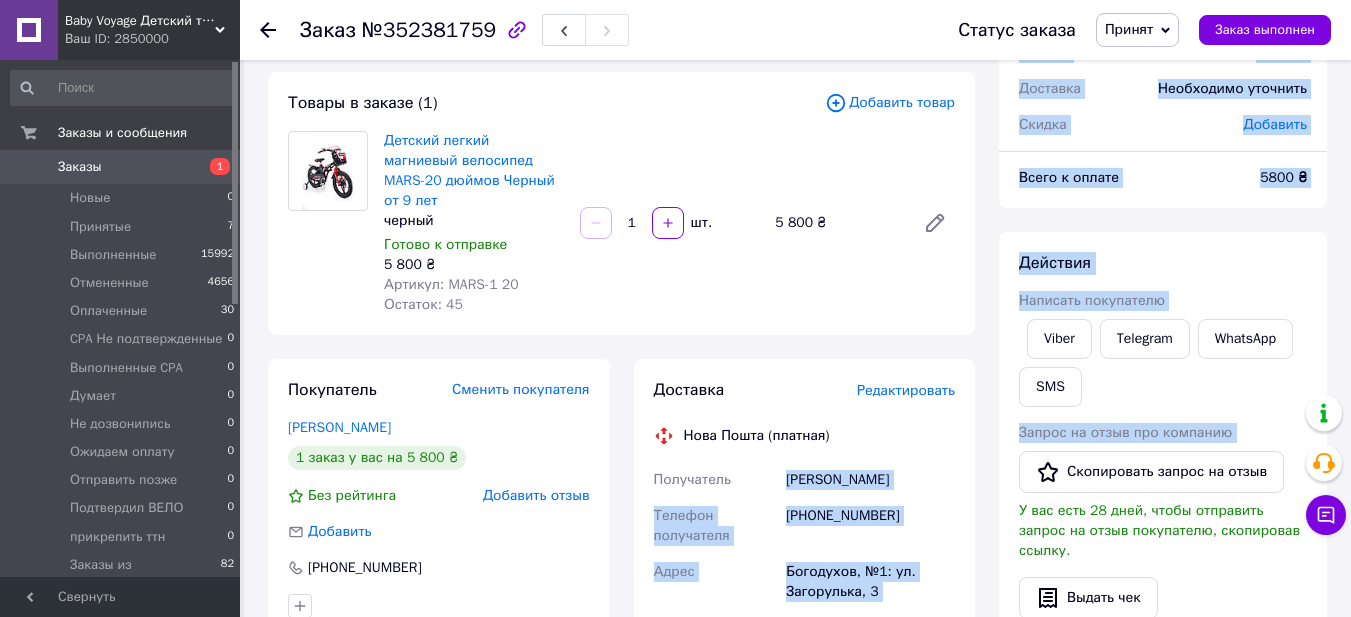 drag, startPoint x: 775, startPoint y: 454, endPoint x: 1001, endPoint y: 466, distance: 226.31836 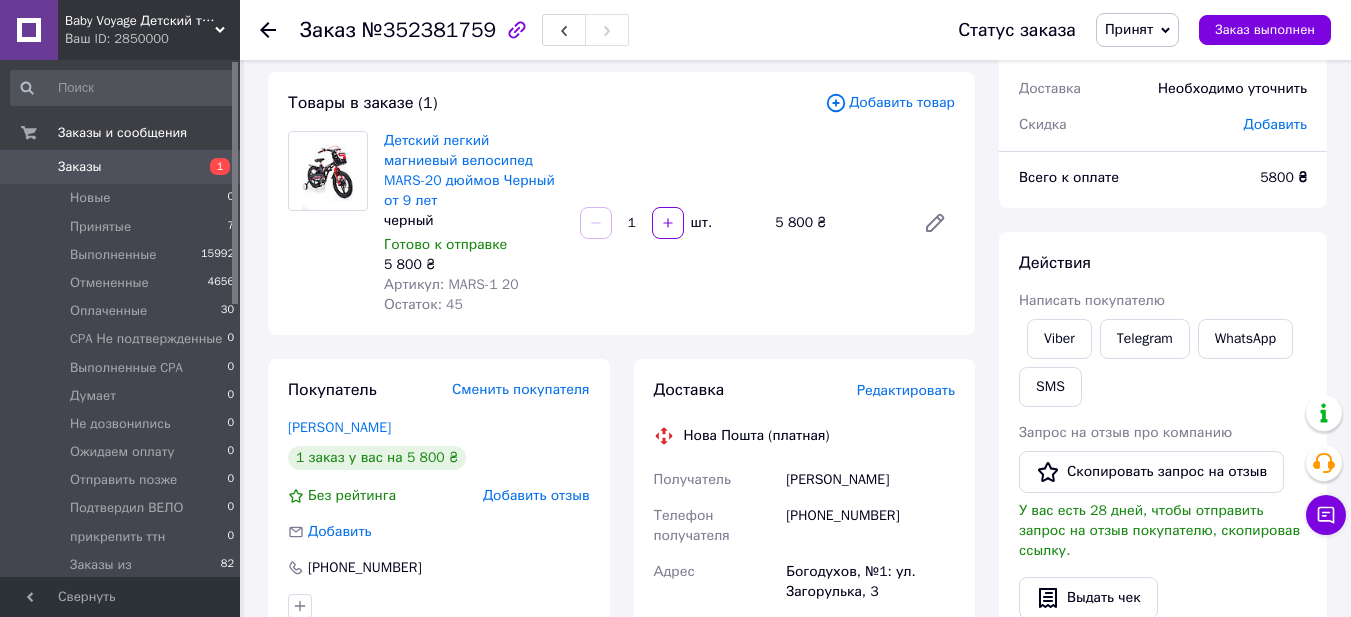 click on "[PERSON_NAME]" at bounding box center [870, 480] 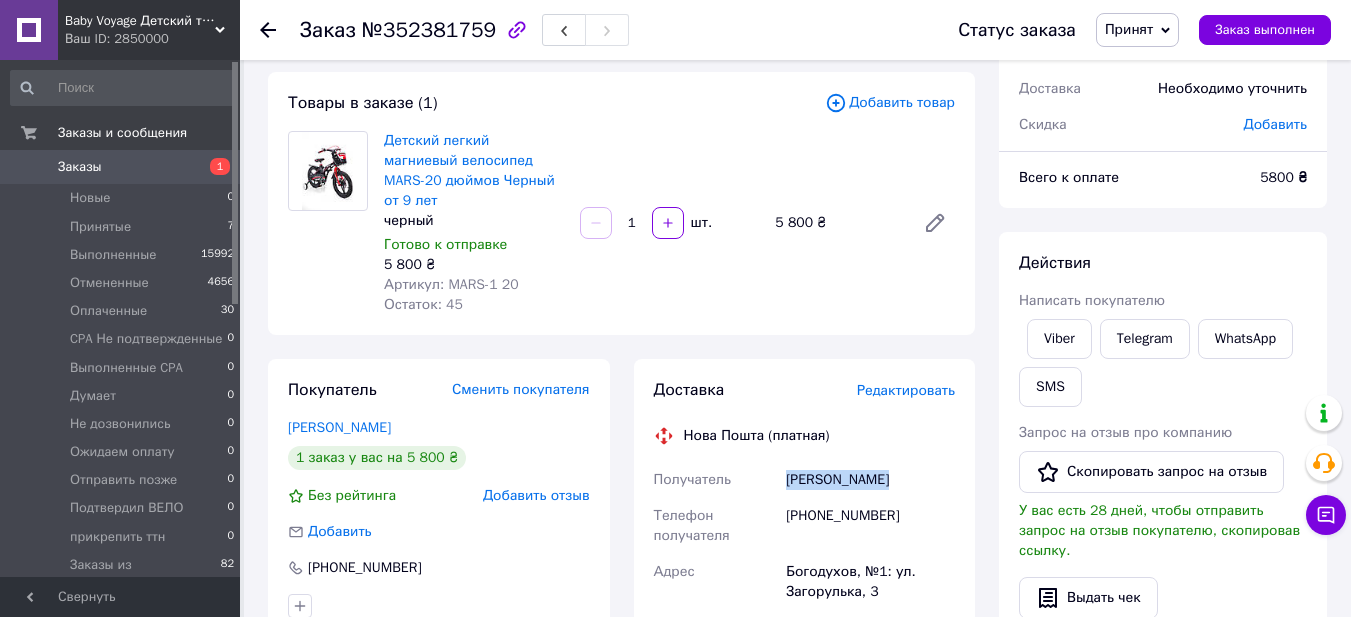 click on "[PERSON_NAME]" at bounding box center [870, 480] 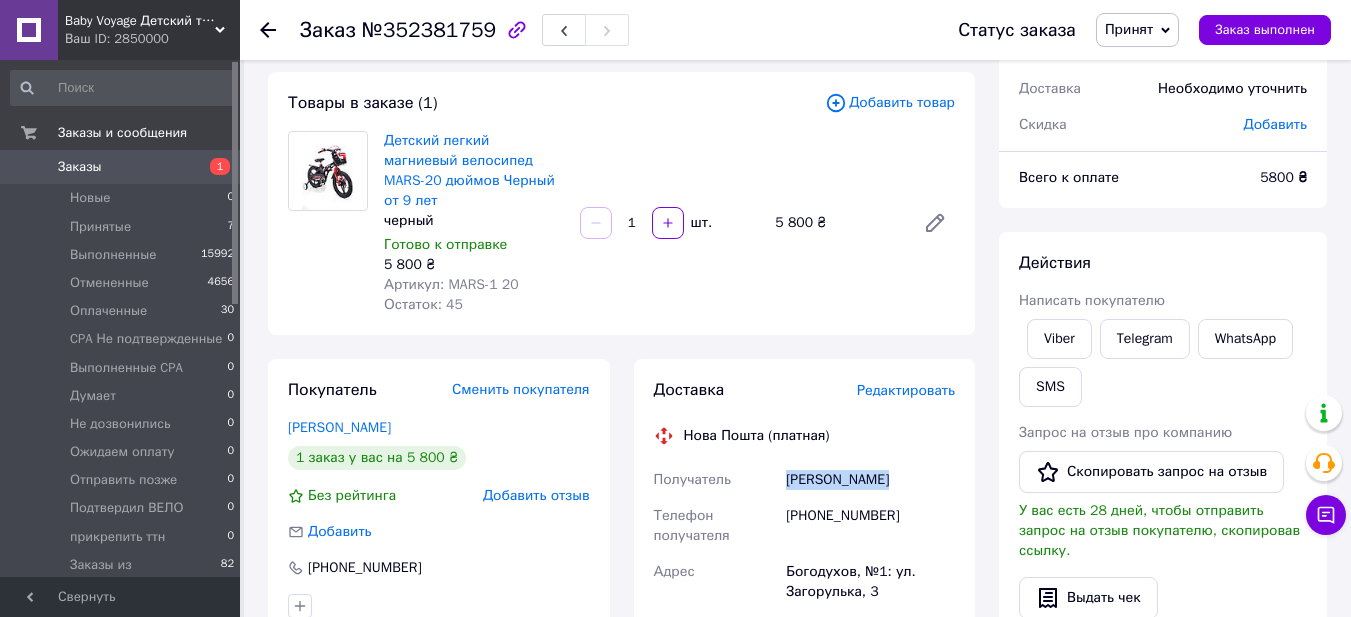 scroll, scrollTop: 600, scrollLeft: 0, axis: vertical 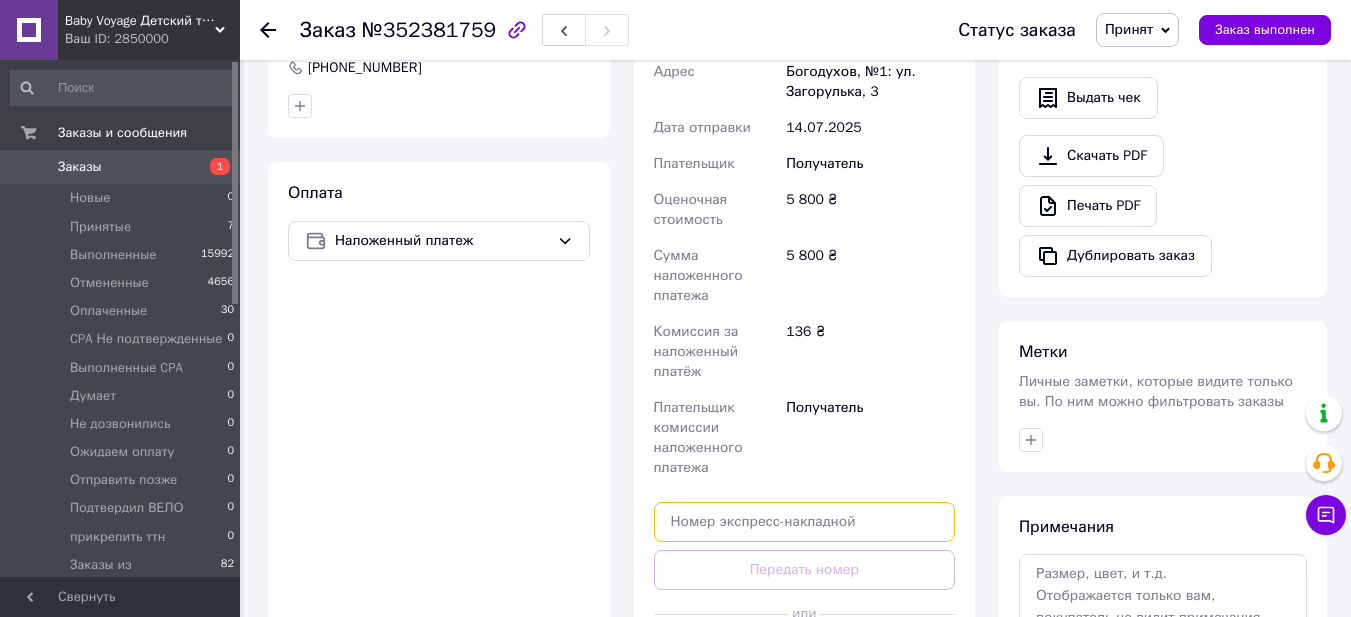 paste on "20451205031410" 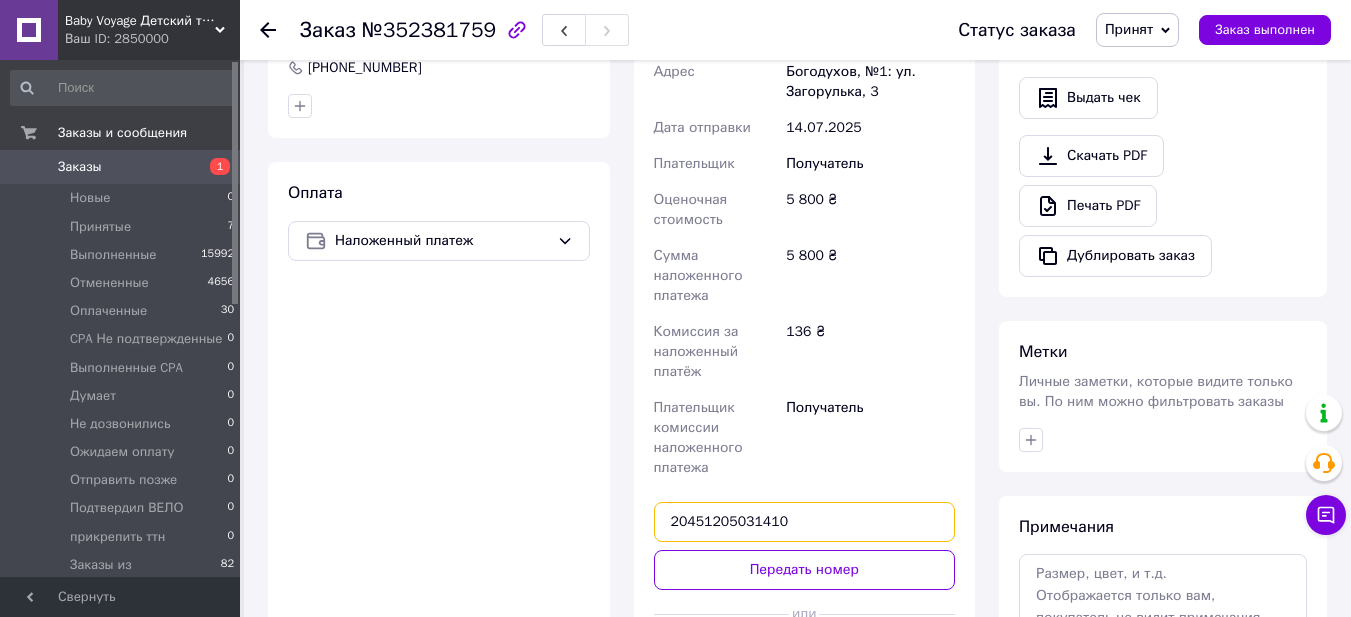type on "20451205031410" 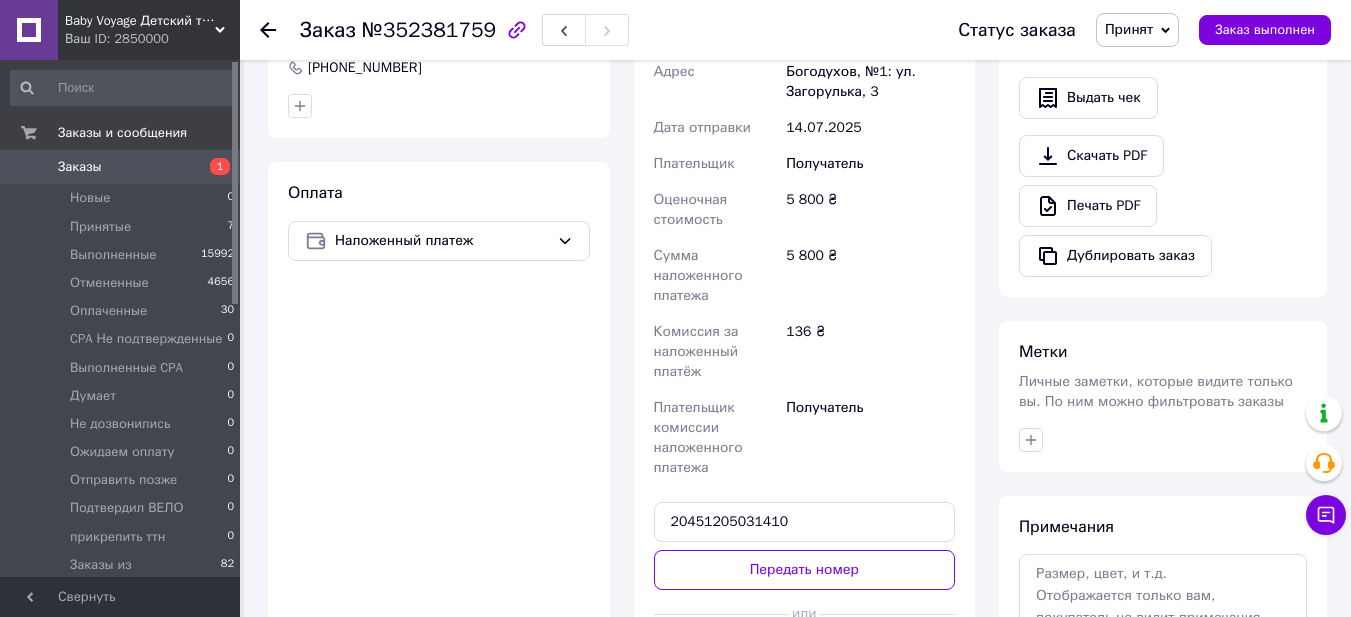 click on "Передать номер" at bounding box center [805, 570] 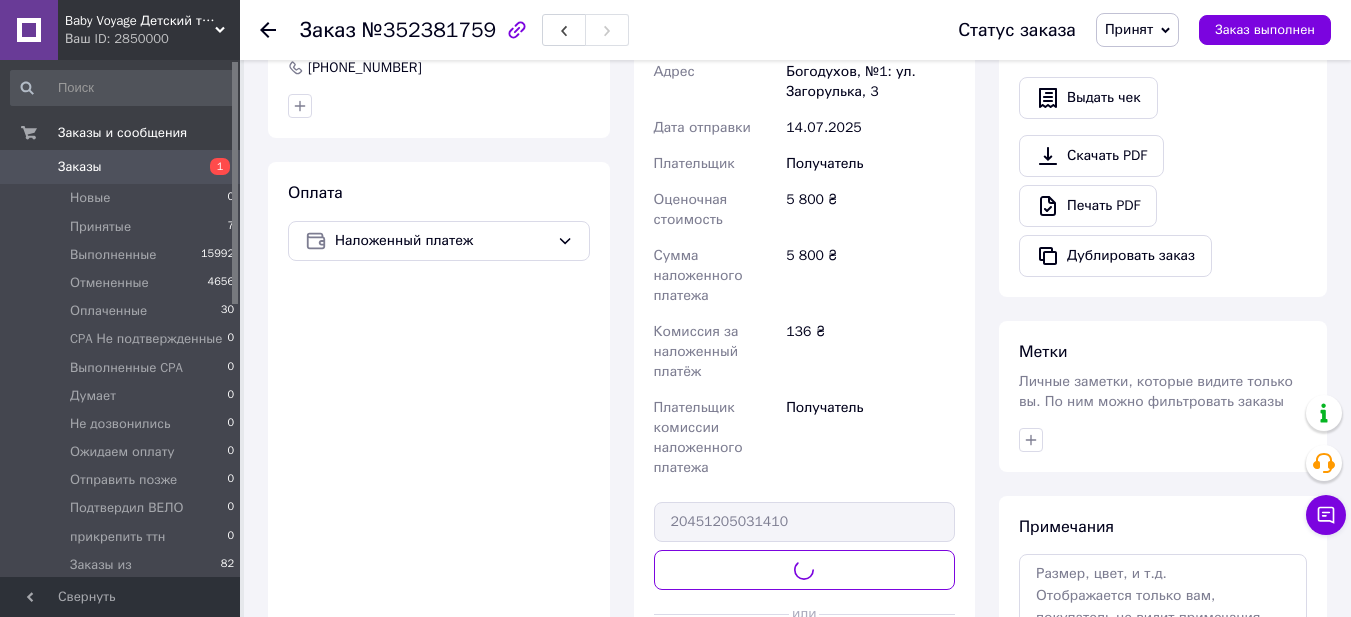 click on "Принят" at bounding box center [1129, 29] 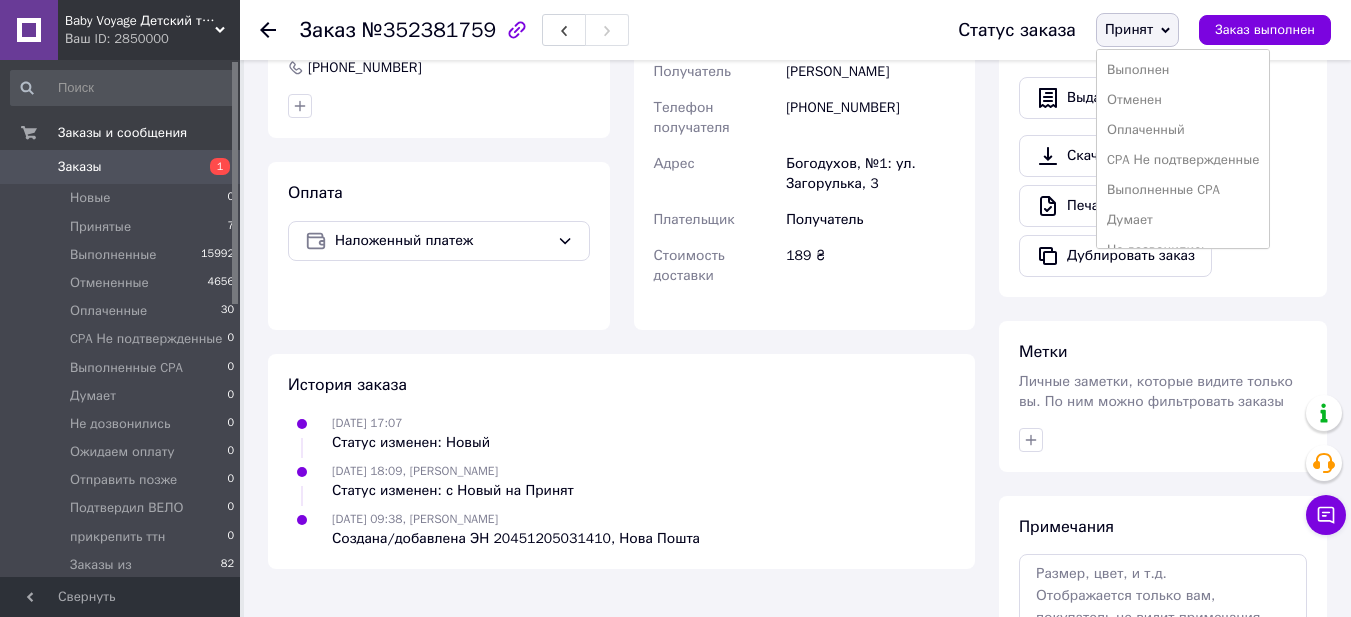 click on "Выполнен" at bounding box center (1183, 70) 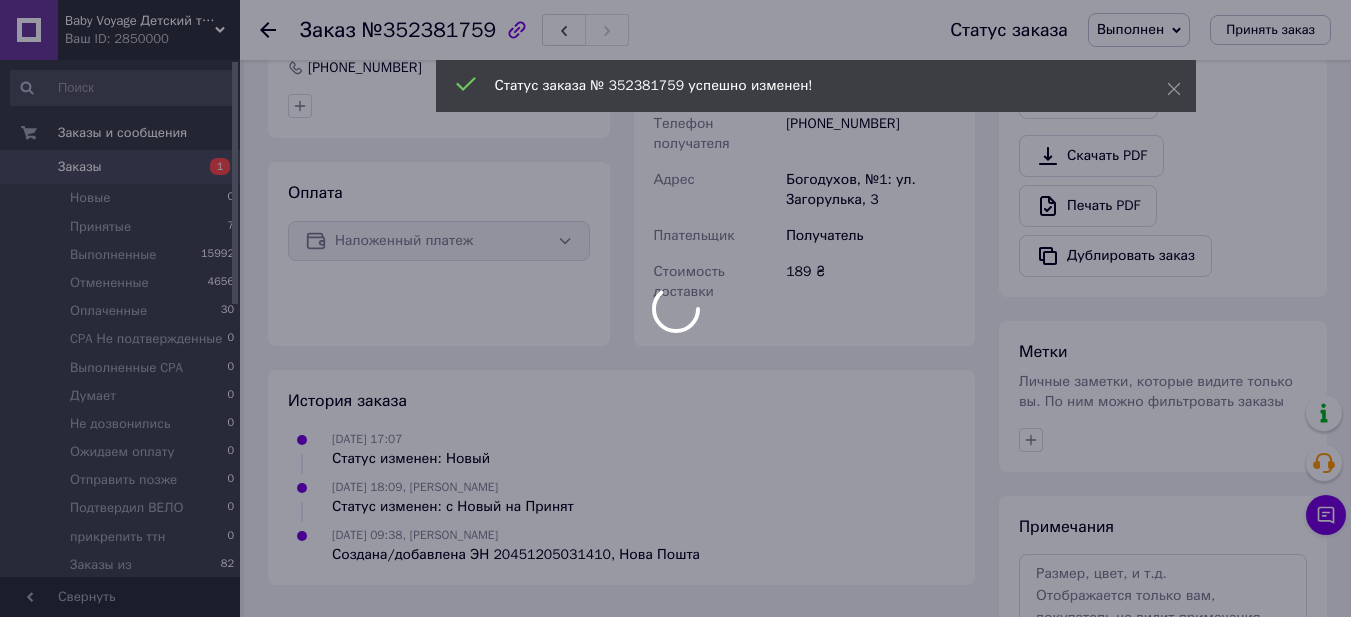 scroll, scrollTop: 564, scrollLeft: 0, axis: vertical 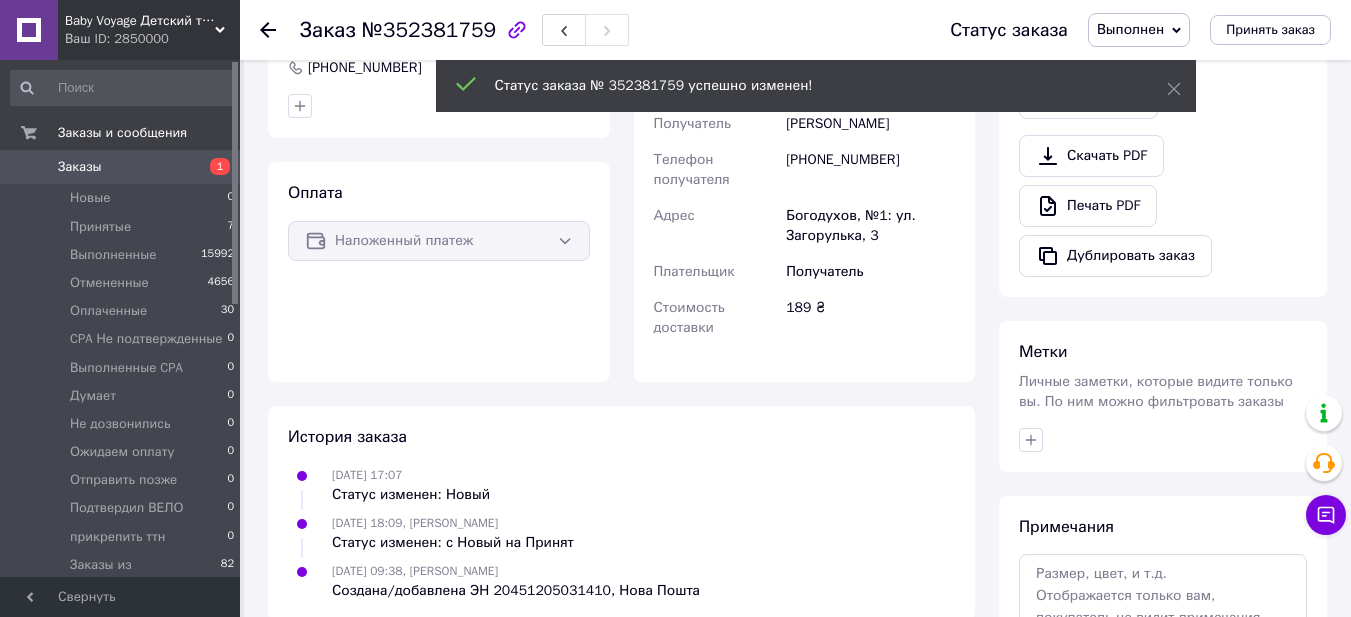 click on "Принятые" at bounding box center [100, 227] 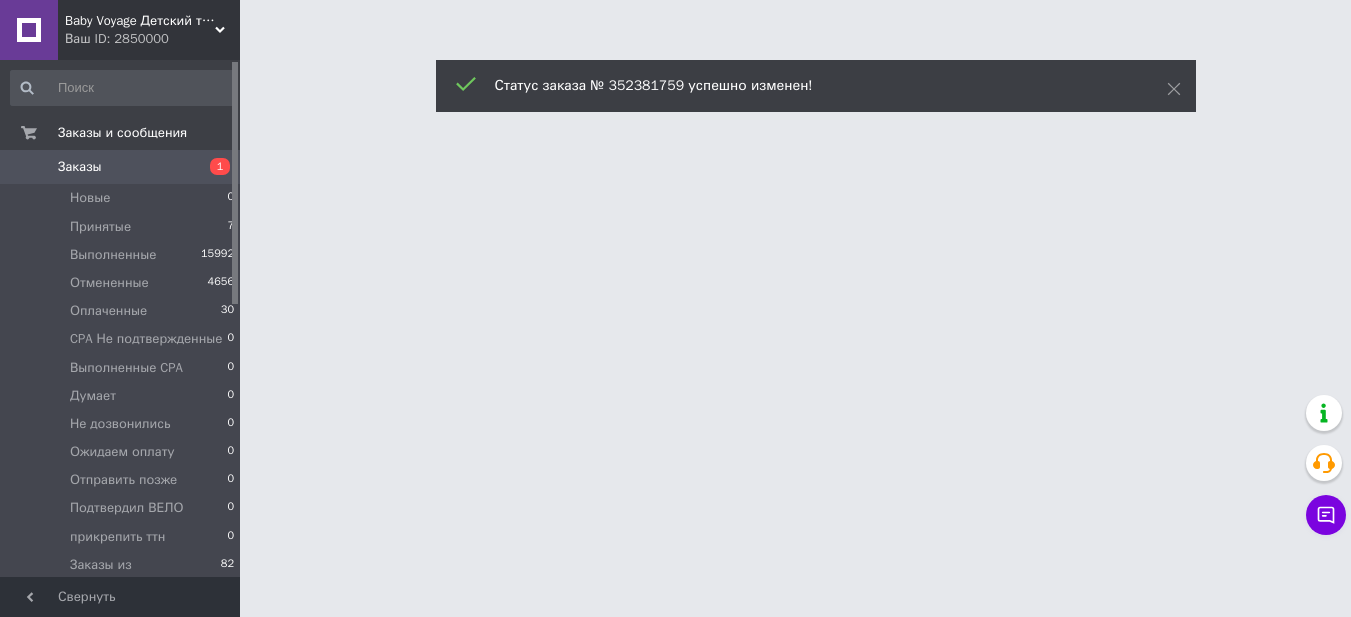 scroll, scrollTop: 0, scrollLeft: 0, axis: both 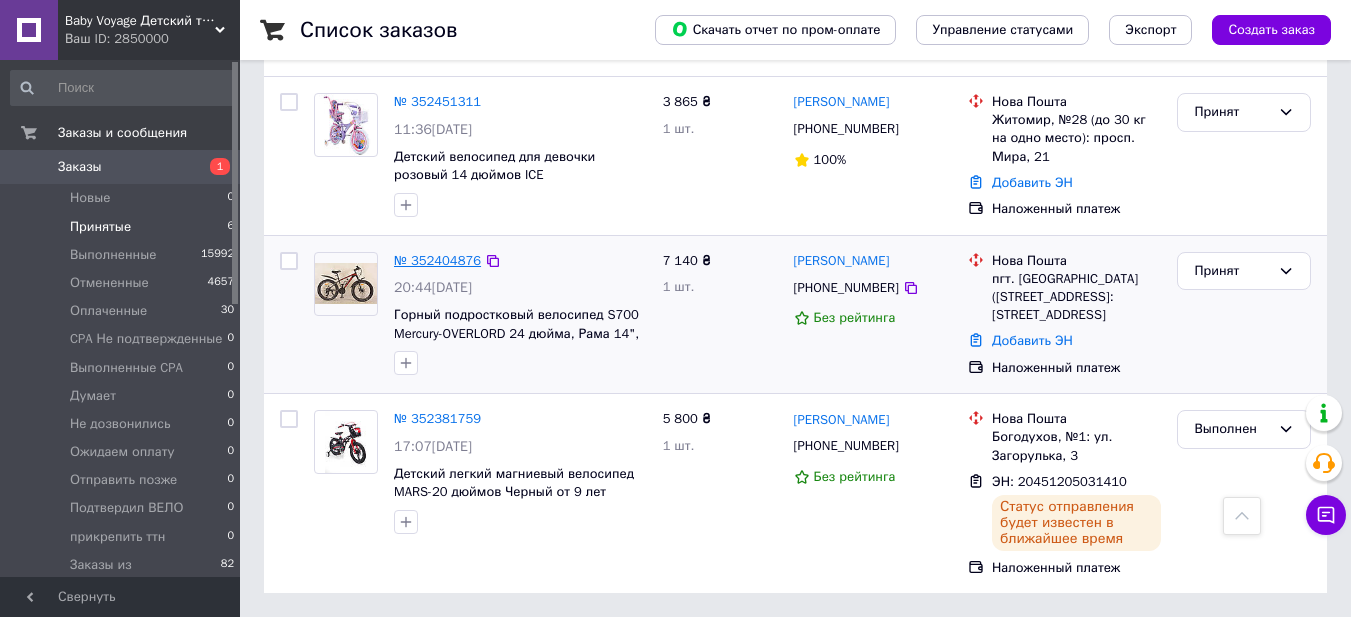 click on "№ 352404876" at bounding box center [437, 260] 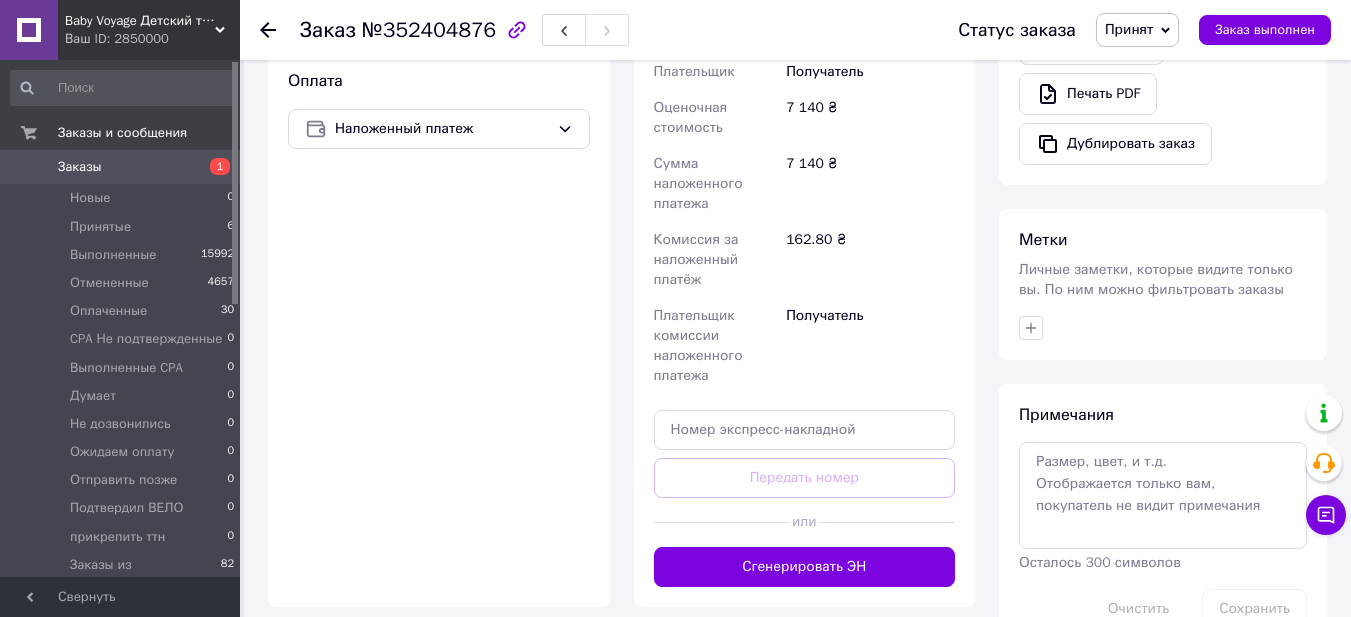 scroll, scrollTop: 721, scrollLeft: 0, axis: vertical 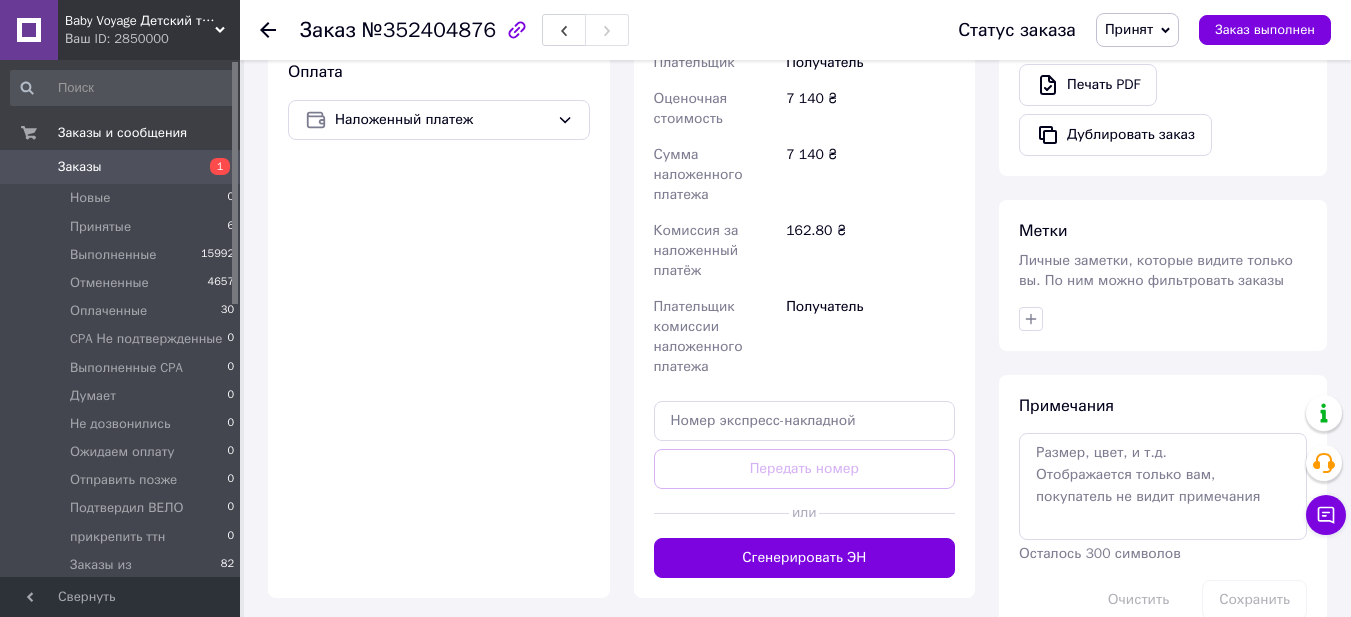 click on "Оплата Наложенный платеж" at bounding box center [439, 319] 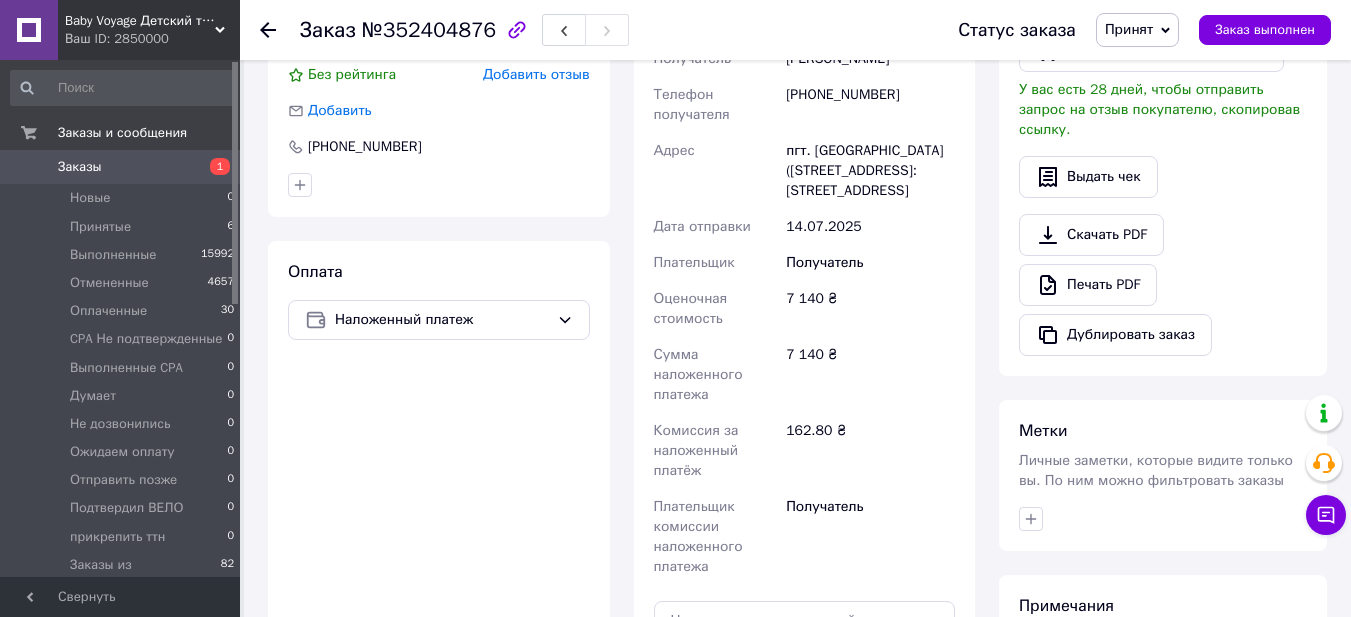scroll, scrollTop: 321, scrollLeft: 0, axis: vertical 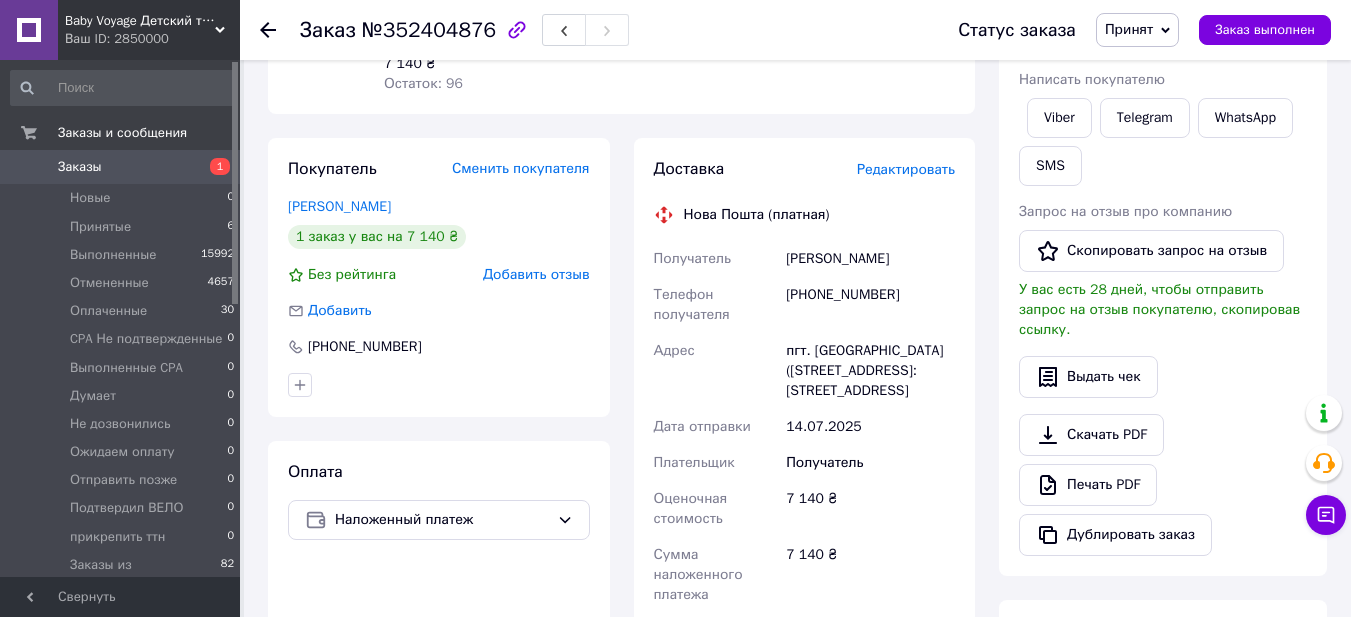 drag, startPoint x: 778, startPoint y: 245, endPoint x: 966, endPoint y: 244, distance: 188.00266 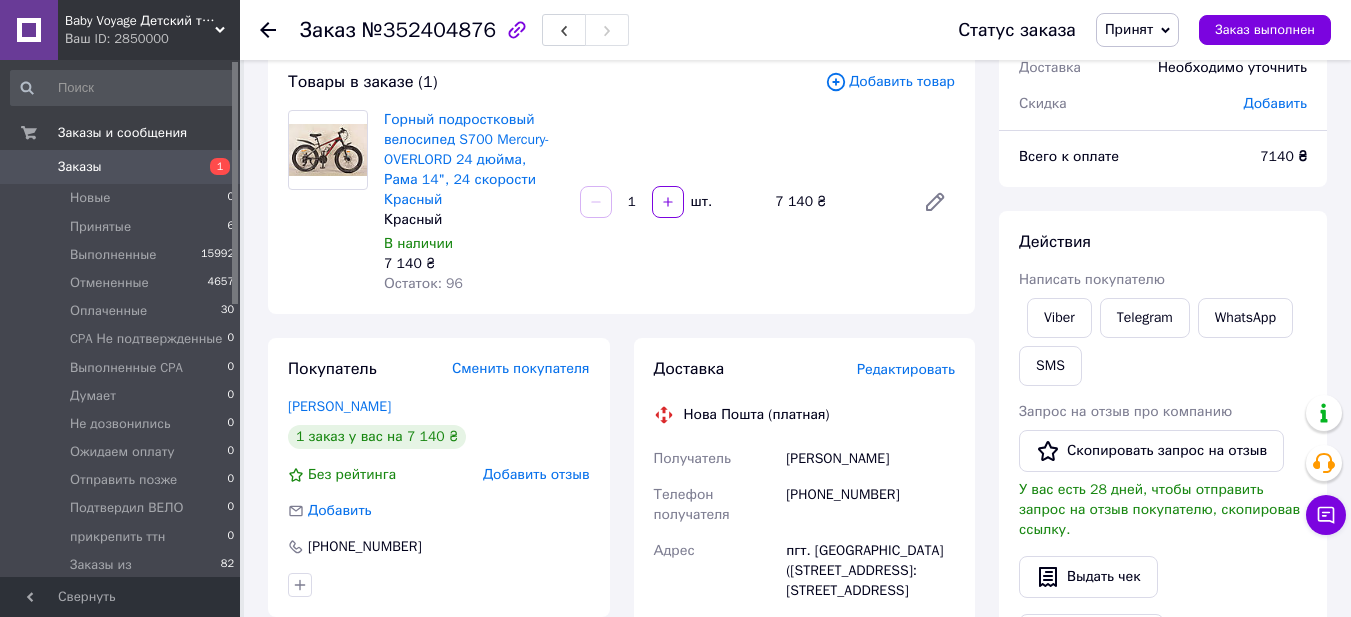 scroll, scrollTop: 0, scrollLeft: 0, axis: both 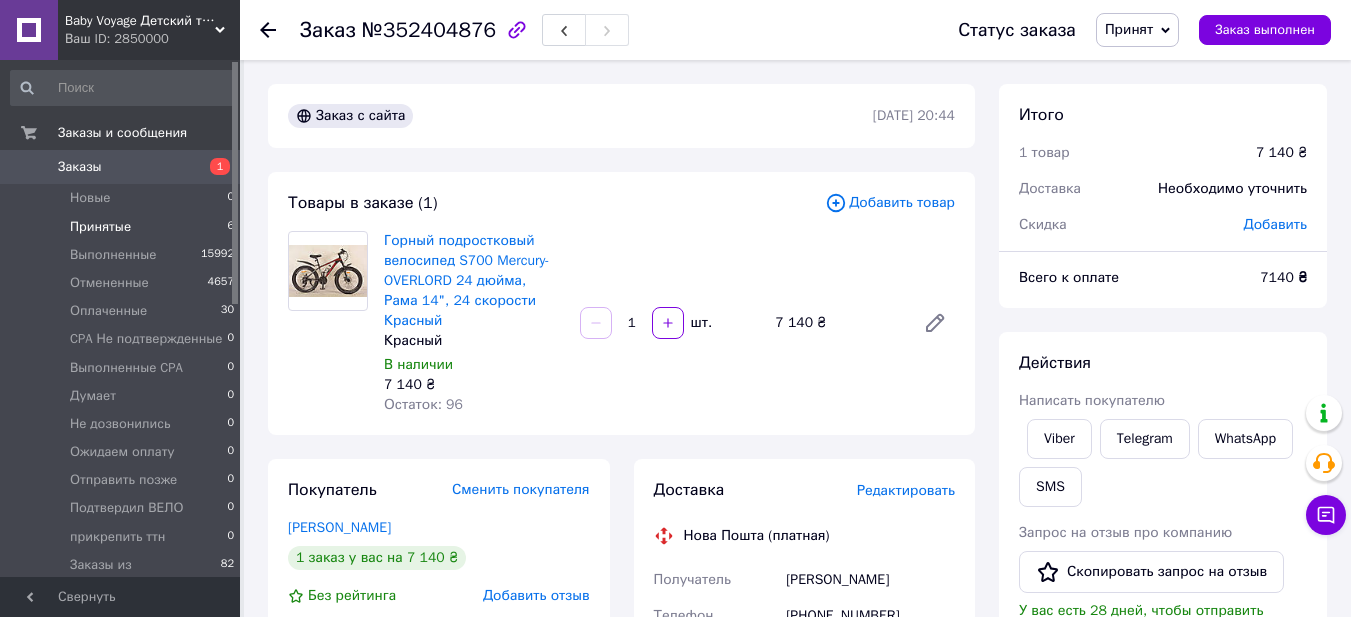 click on "Принятые" at bounding box center [100, 227] 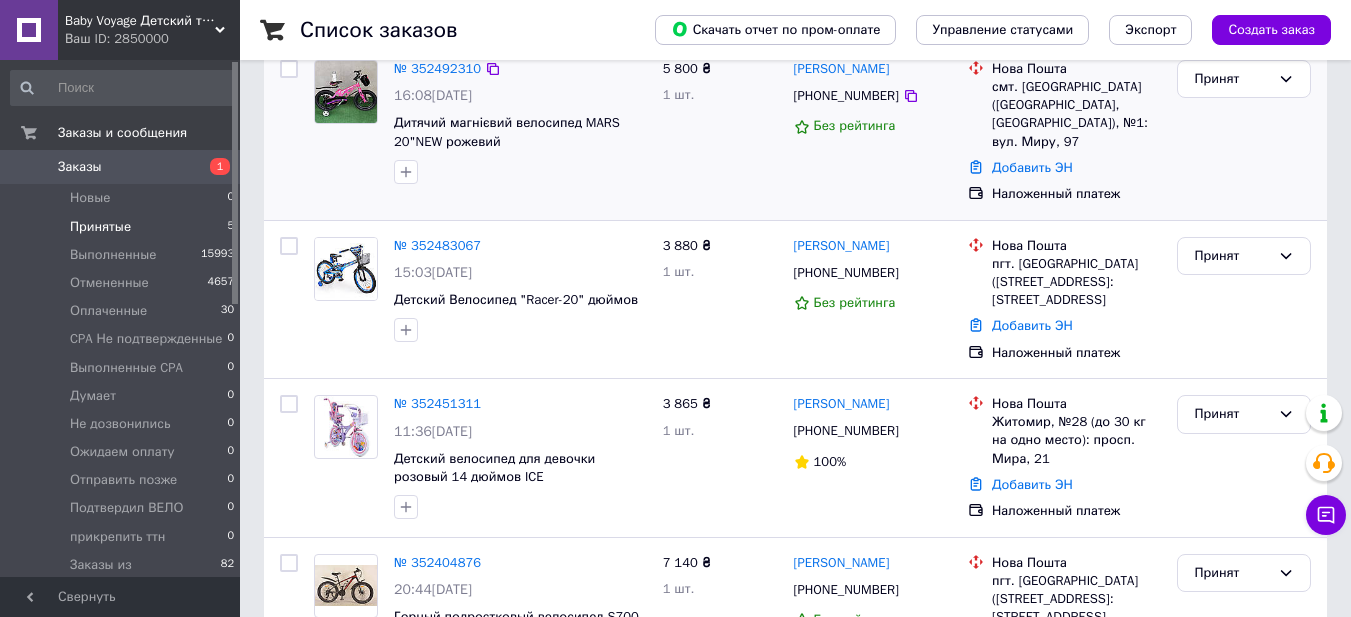 scroll, scrollTop: 520, scrollLeft: 0, axis: vertical 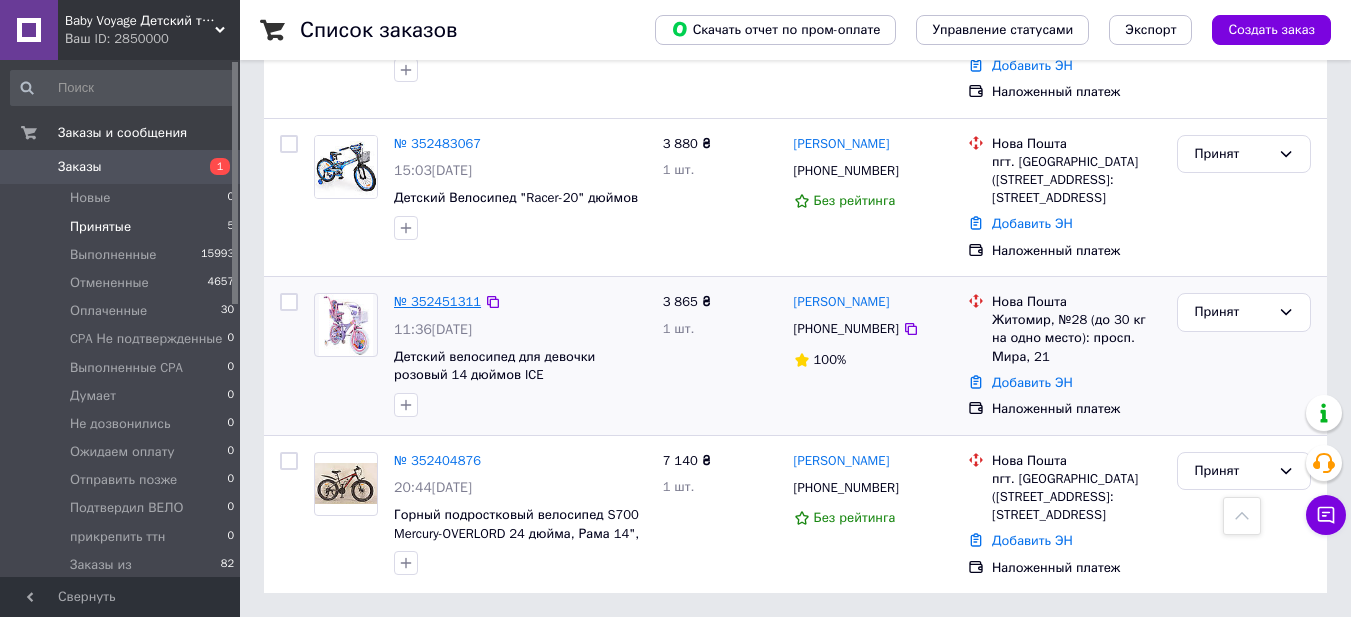 click on "№ 352451311" at bounding box center [437, 301] 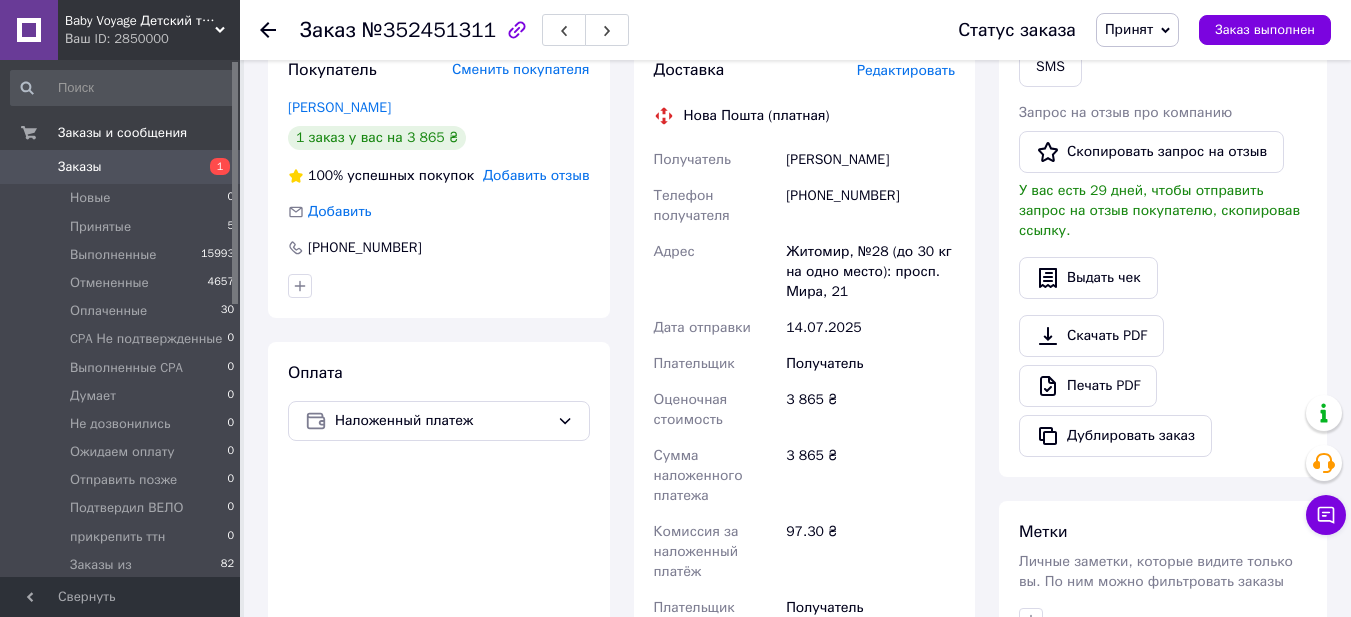 scroll, scrollTop: 320, scrollLeft: 0, axis: vertical 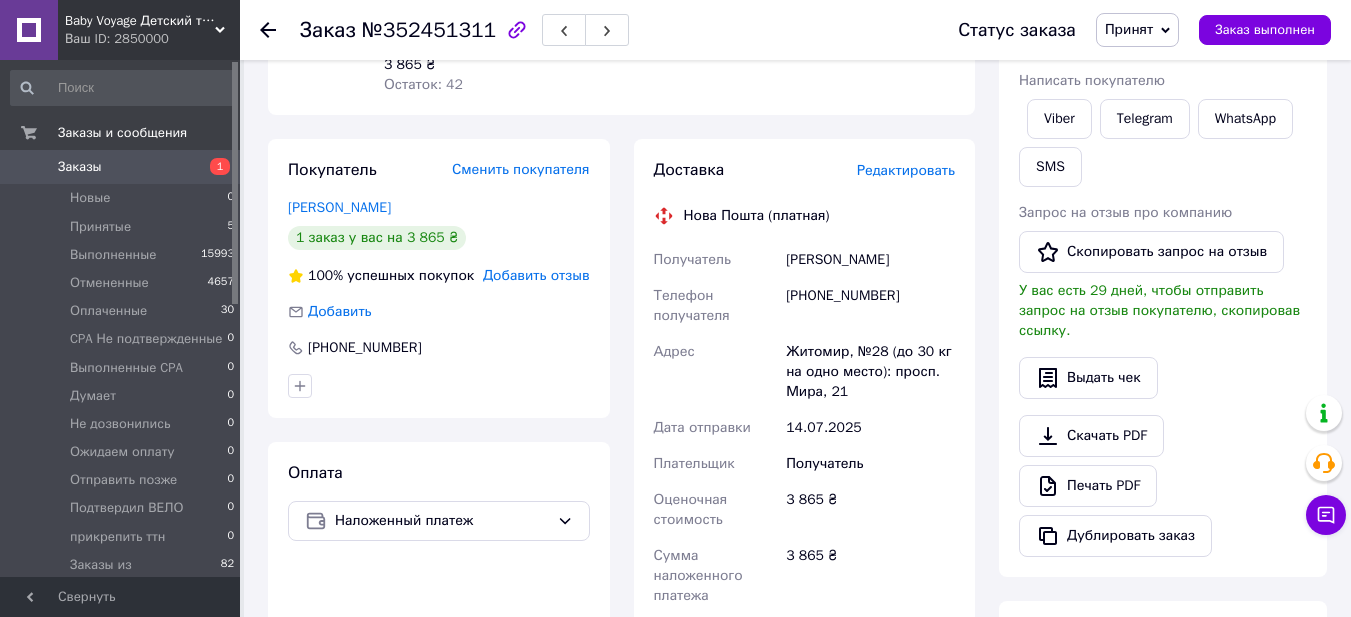 drag, startPoint x: 786, startPoint y: 258, endPoint x: 900, endPoint y: 257, distance: 114.00439 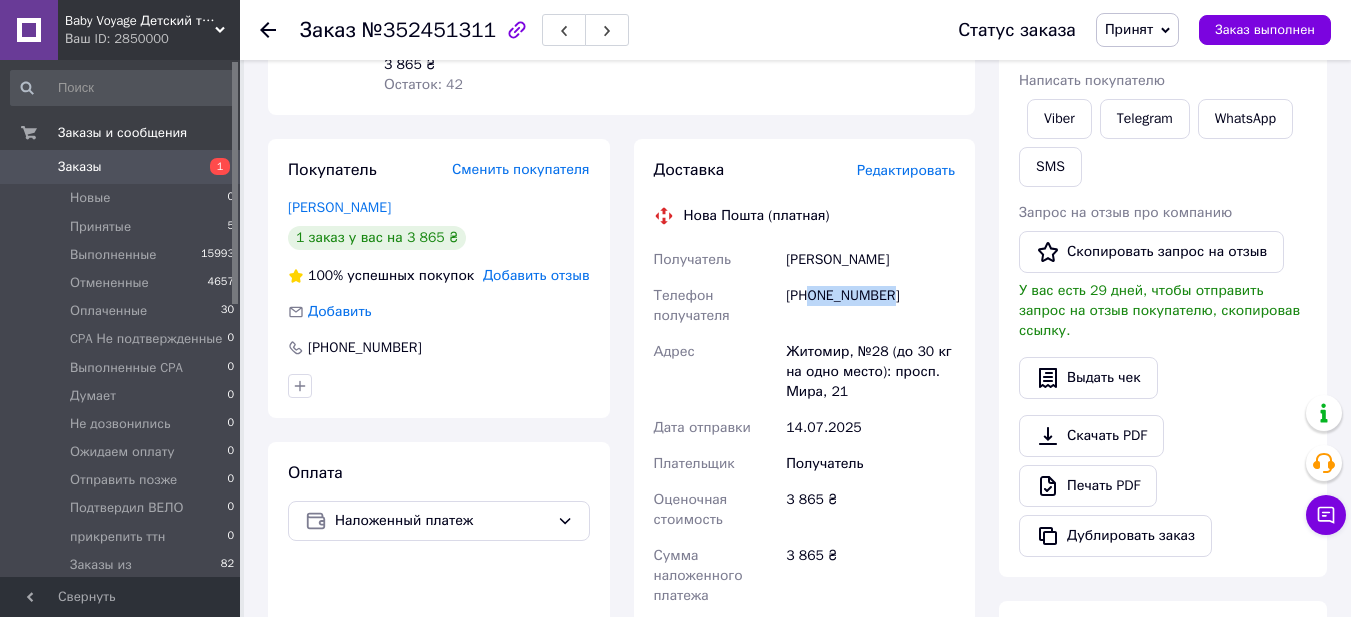 drag, startPoint x: 814, startPoint y: 299, endPoint x: 853, endPoint y: 295, distance: 39.20459 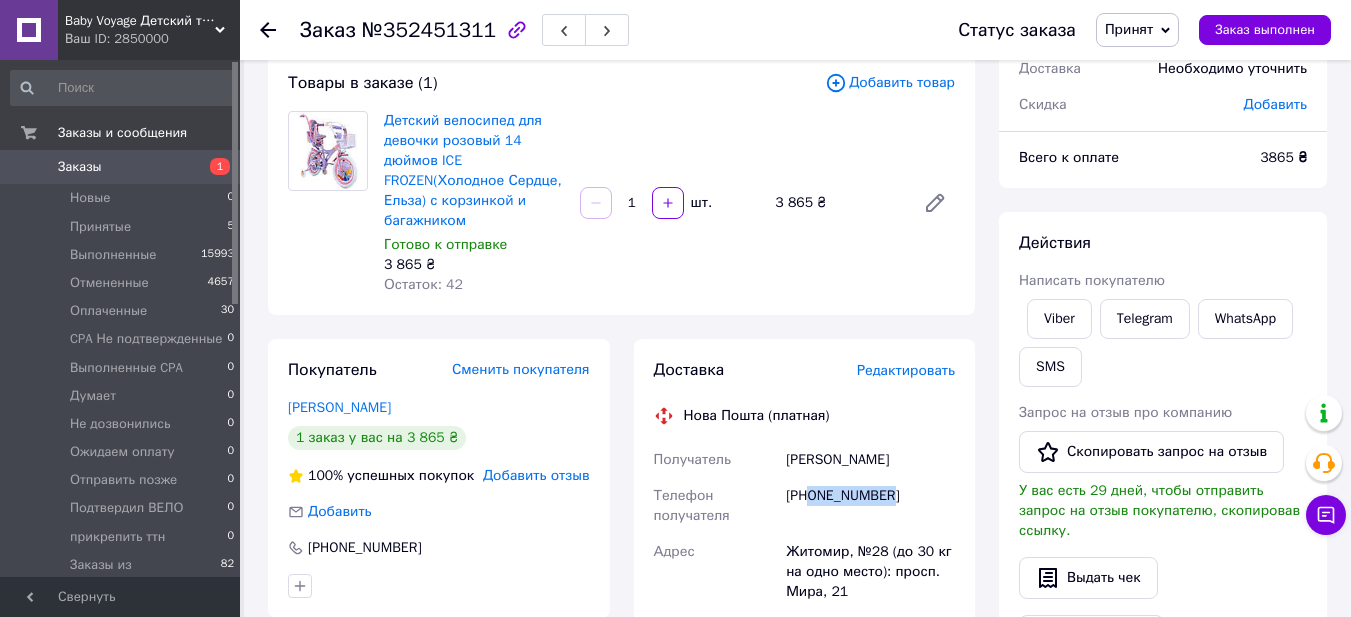 scroll, scrollTop: 20, scrollLeft: 0, axis: vertical 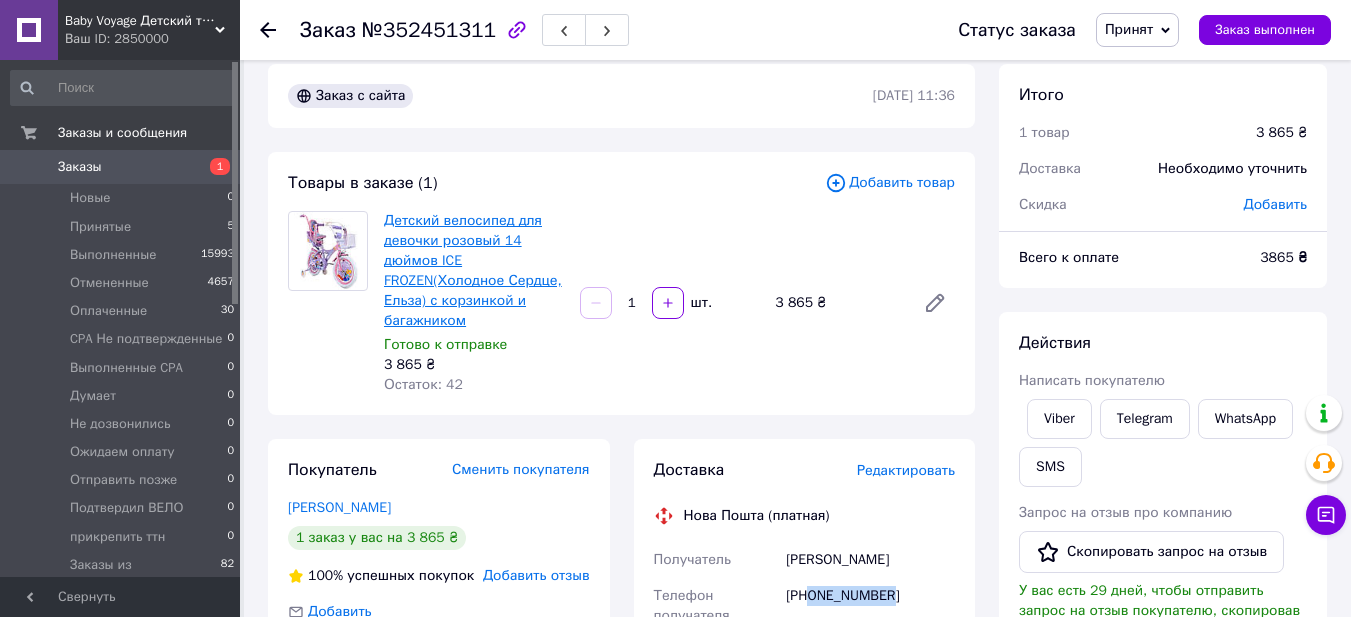 click on "Детский велосипед для девочки розовый 14 дюймов ICE FROZEN(Холодное Сердце, Ельза) с корзинкой и багажником" at bounding box center (473, 270) 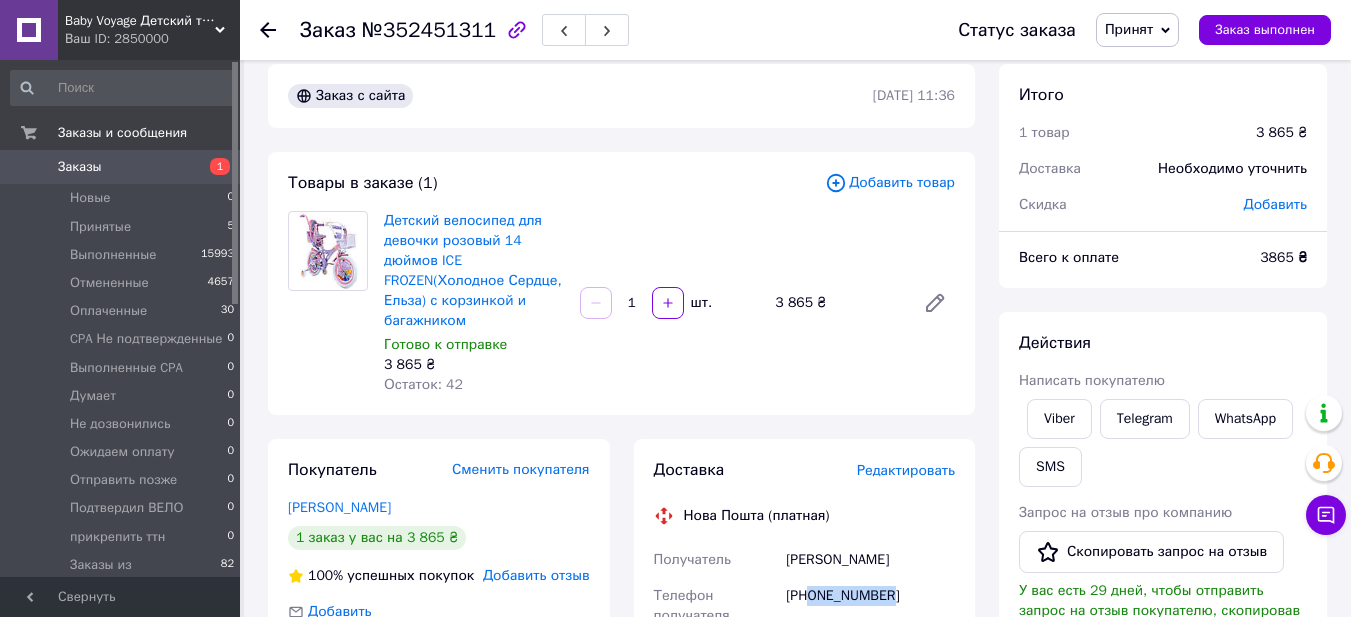 scroll, scrollTop: 220, scrollLeft: 0, axis: vertical 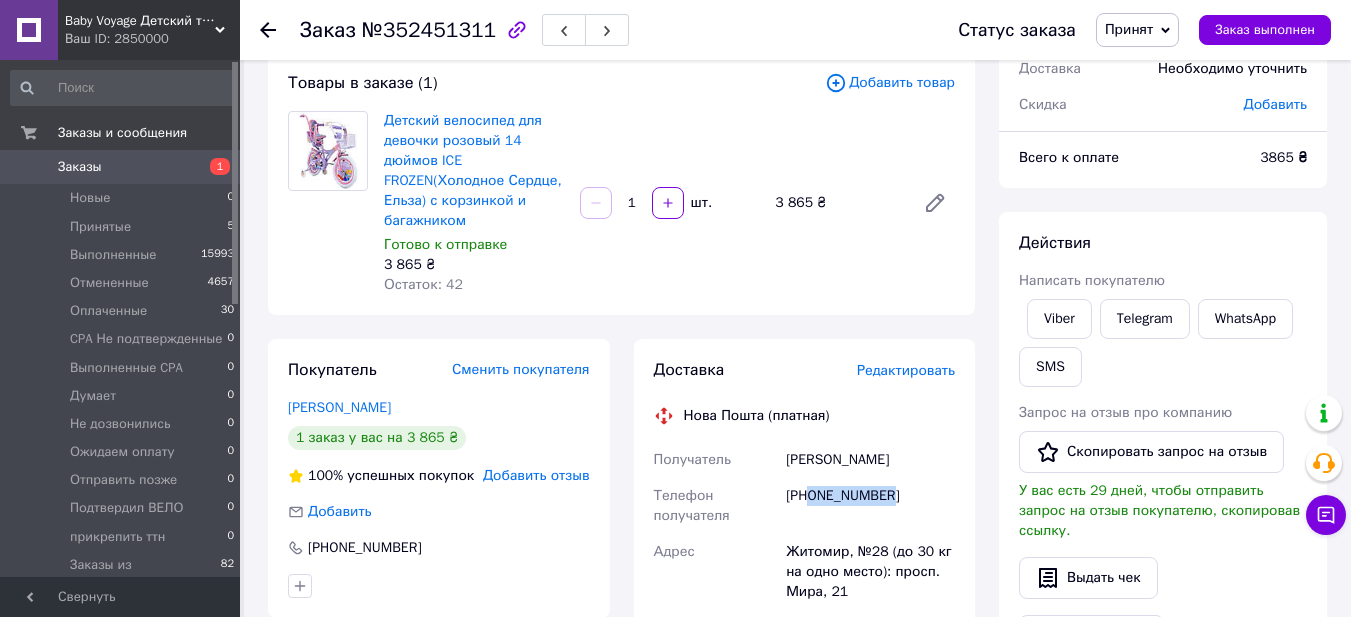 copy on "0935343261" 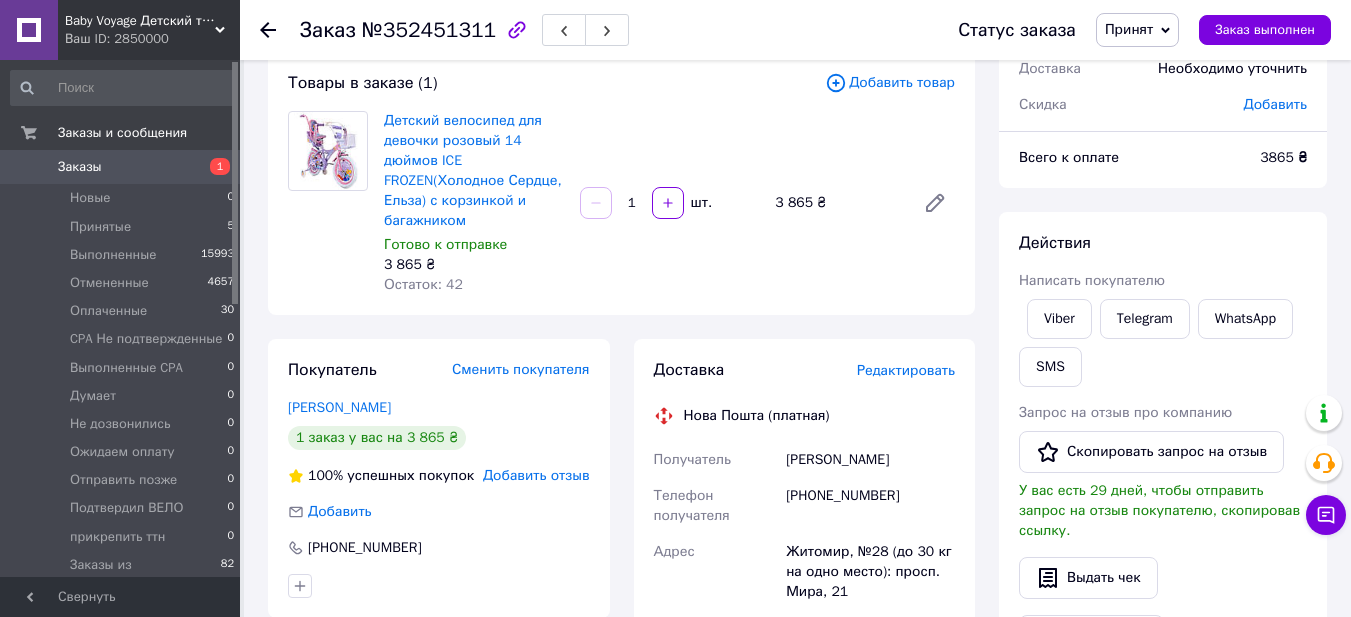 drag, startPoint x: 797, startPoint y: 464, endPoint x: 784, endPoint y: 460, distance: 13.601471 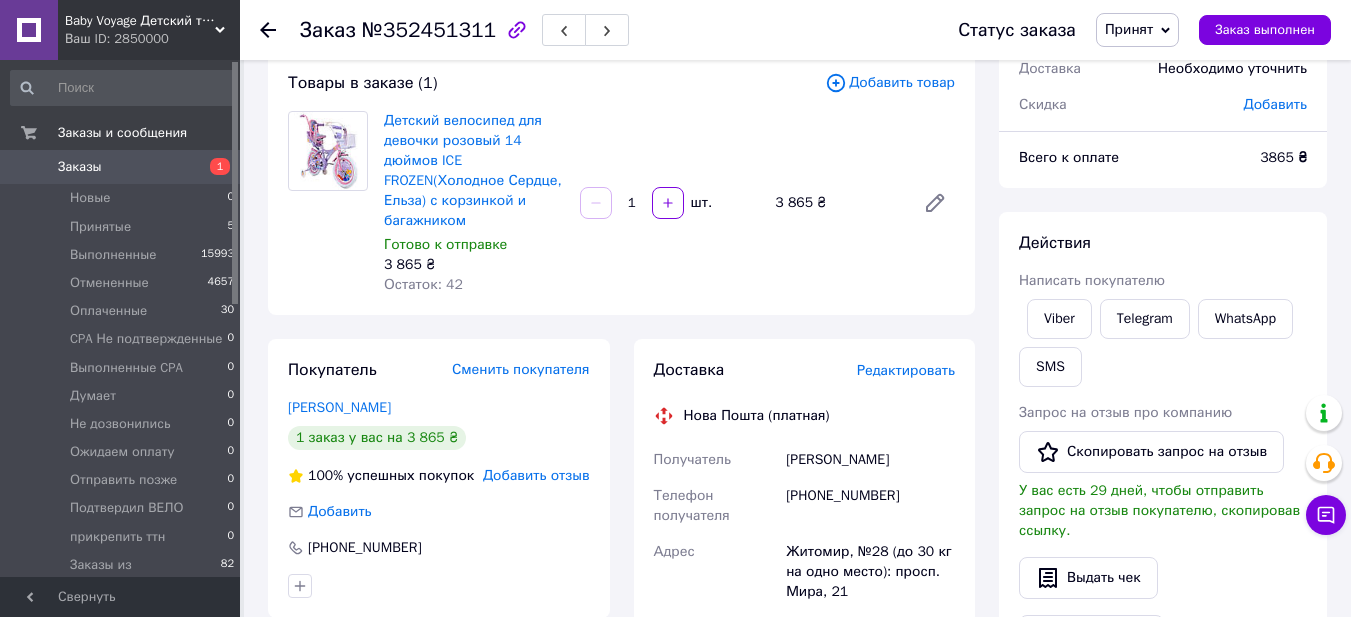 scroll, scrollTop: 620, scrollLeft: 0, axis: vertical 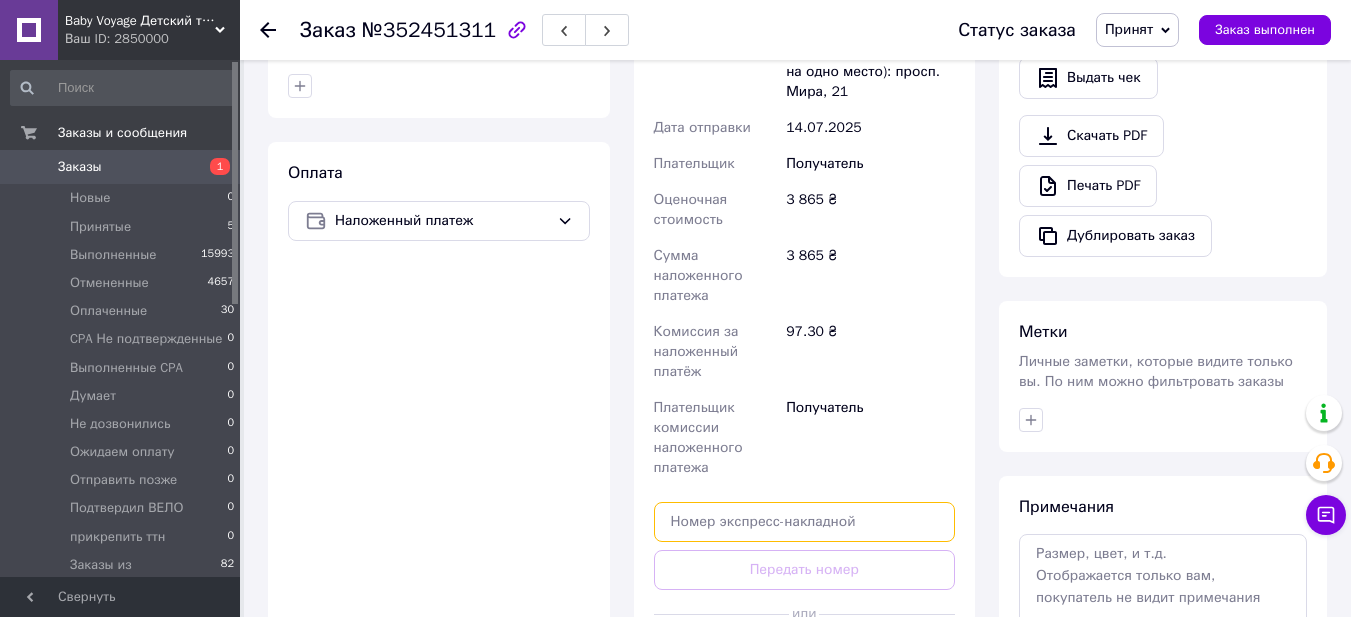 paste on "20451205037346" 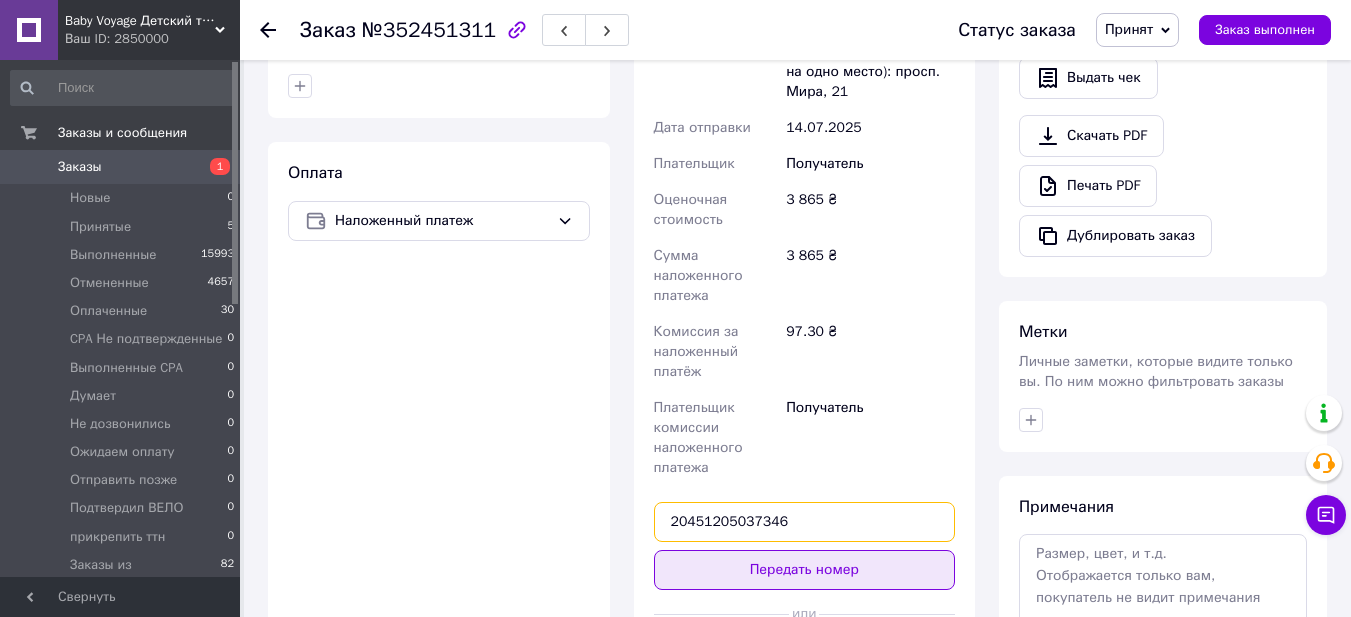type on "20451205037346" 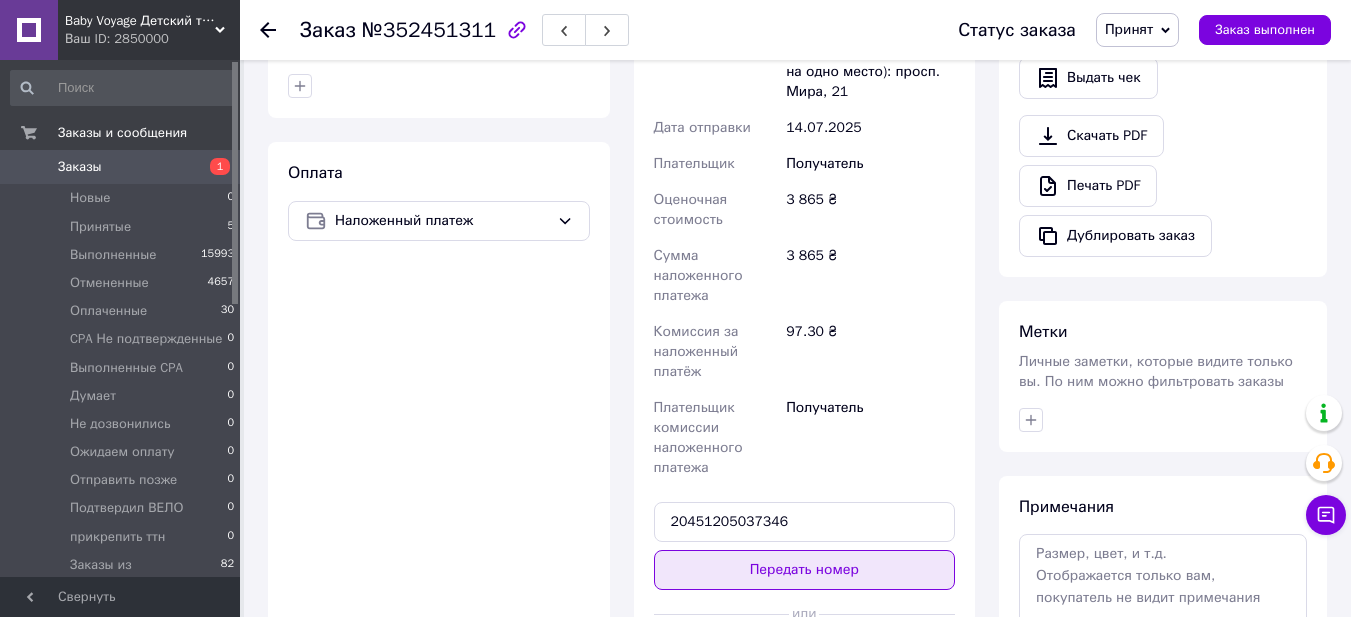 click on "Передать номер" at bounding box center (805, 570) 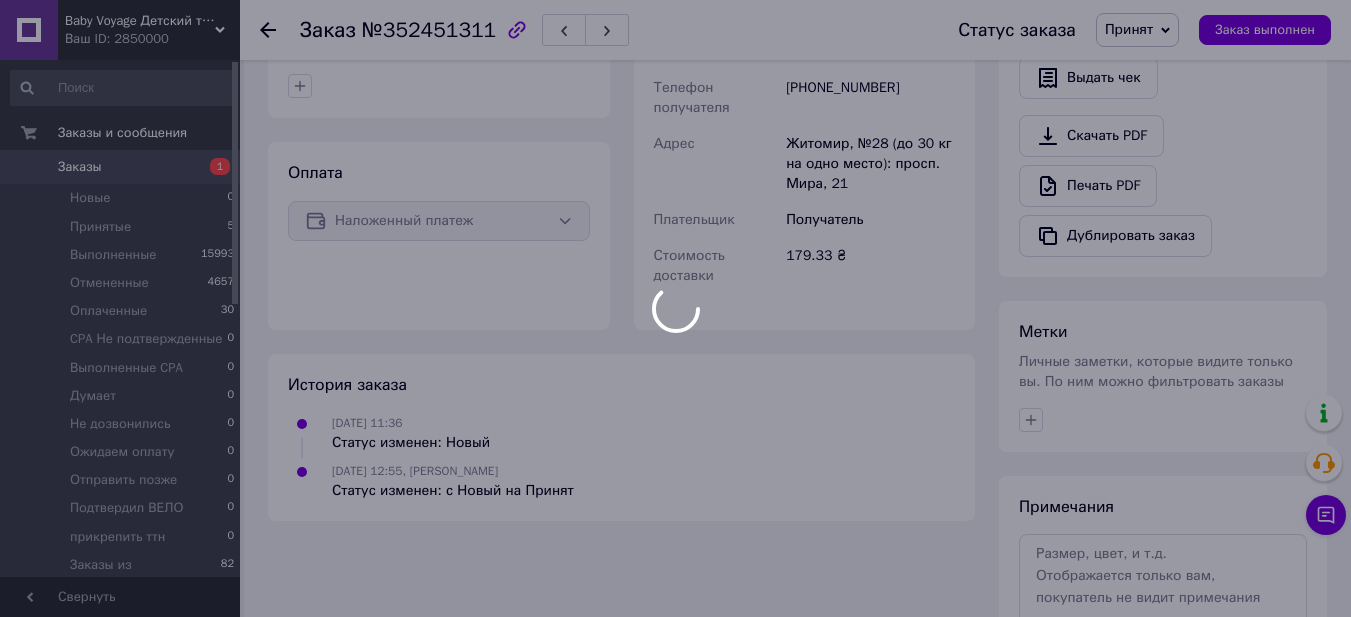 click at bounding box center [675, 308] 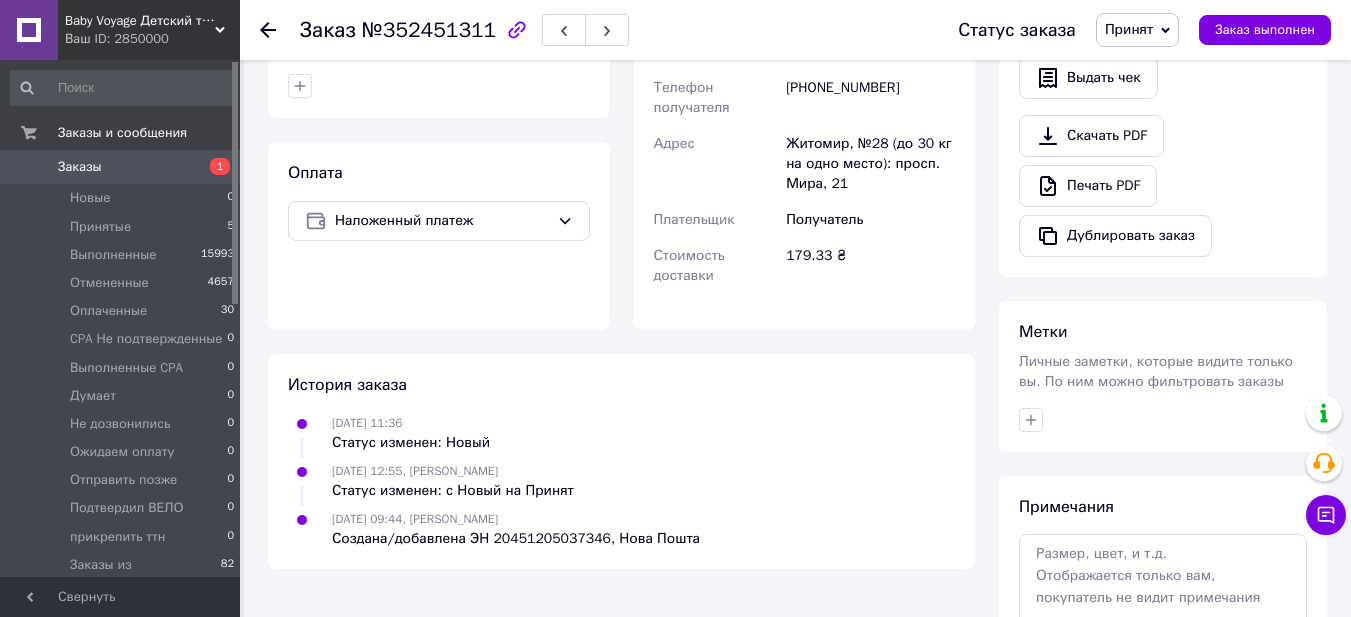 click on "Принят" at bounding box center (1129, 29) 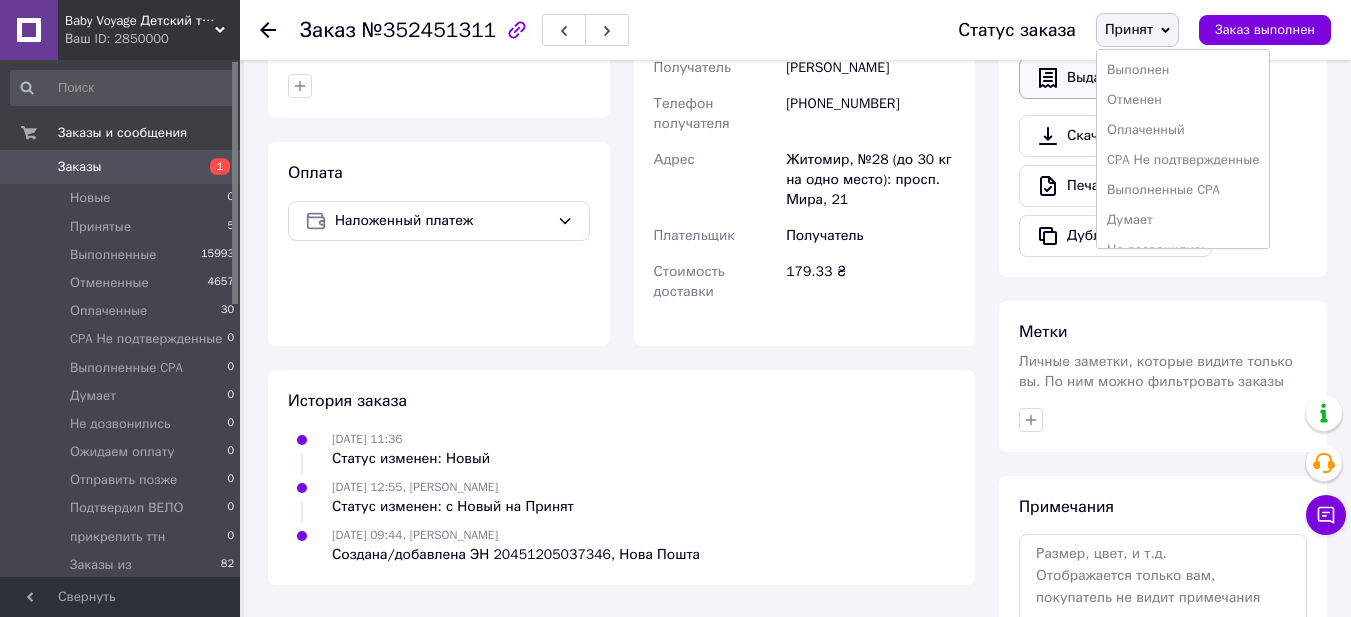 click on "Выполнен" at bounding box center [1183, 70] 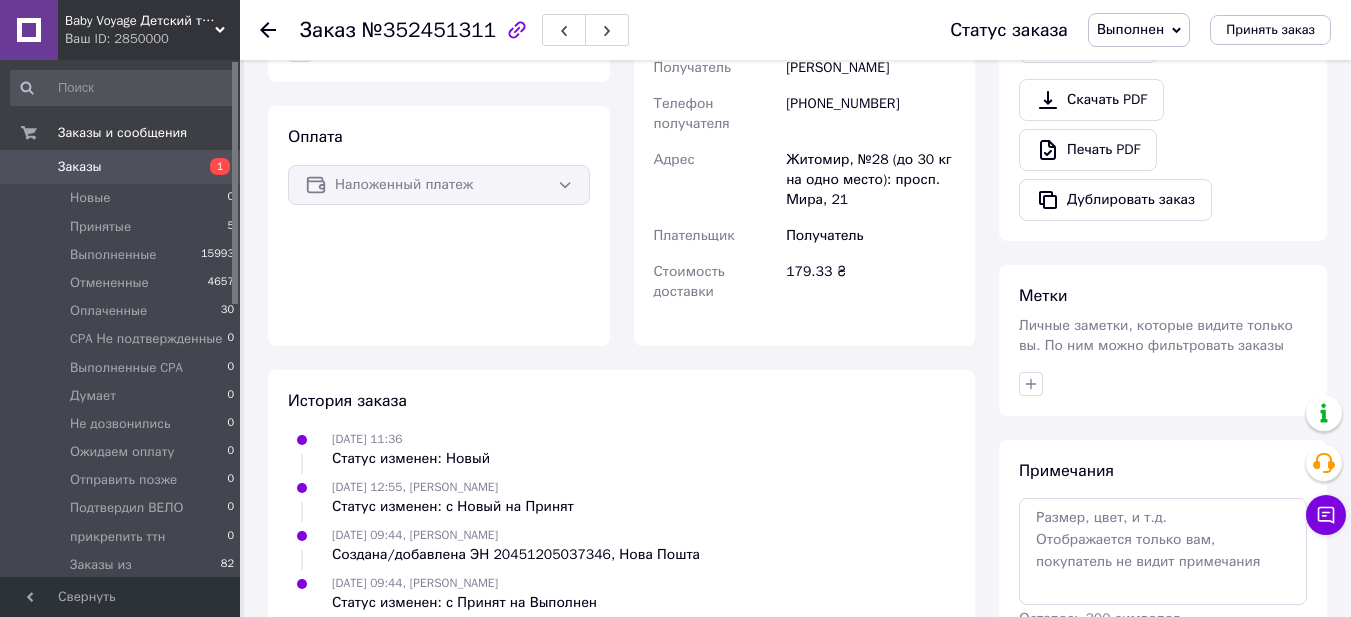 scroll, scrollTop: 584, scrollLeft: 0, axis: vertical 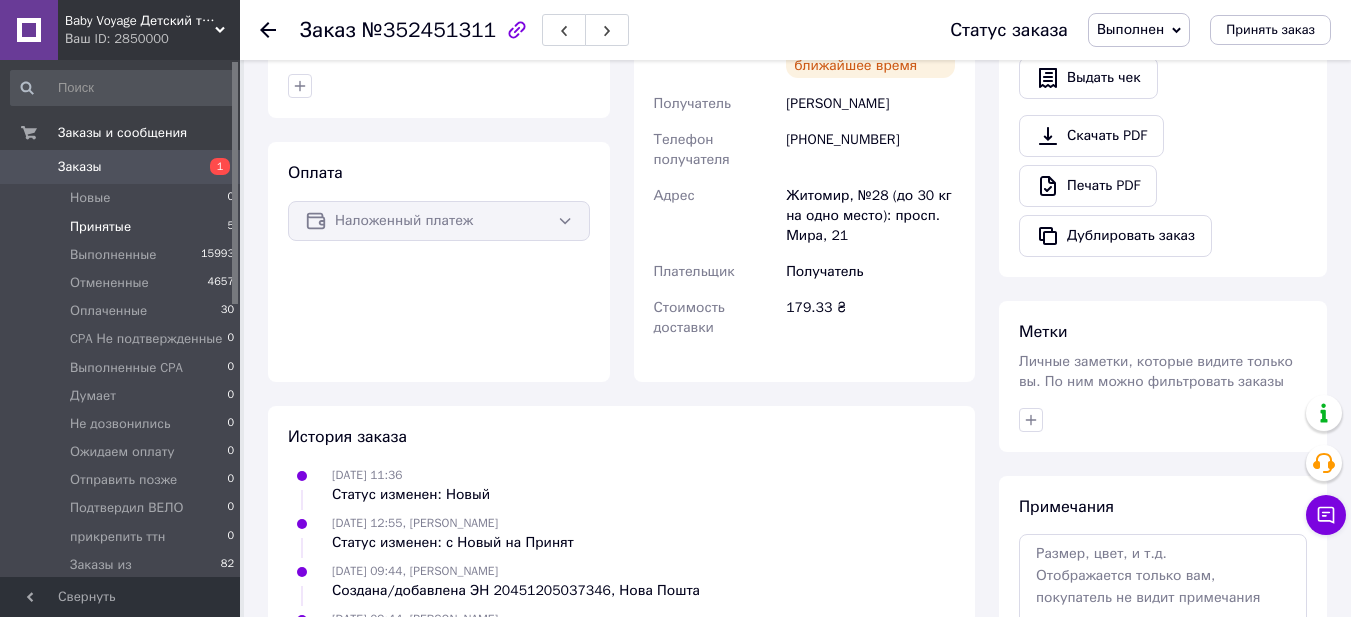 click on "Принятые" at bounding box center [100, 227] 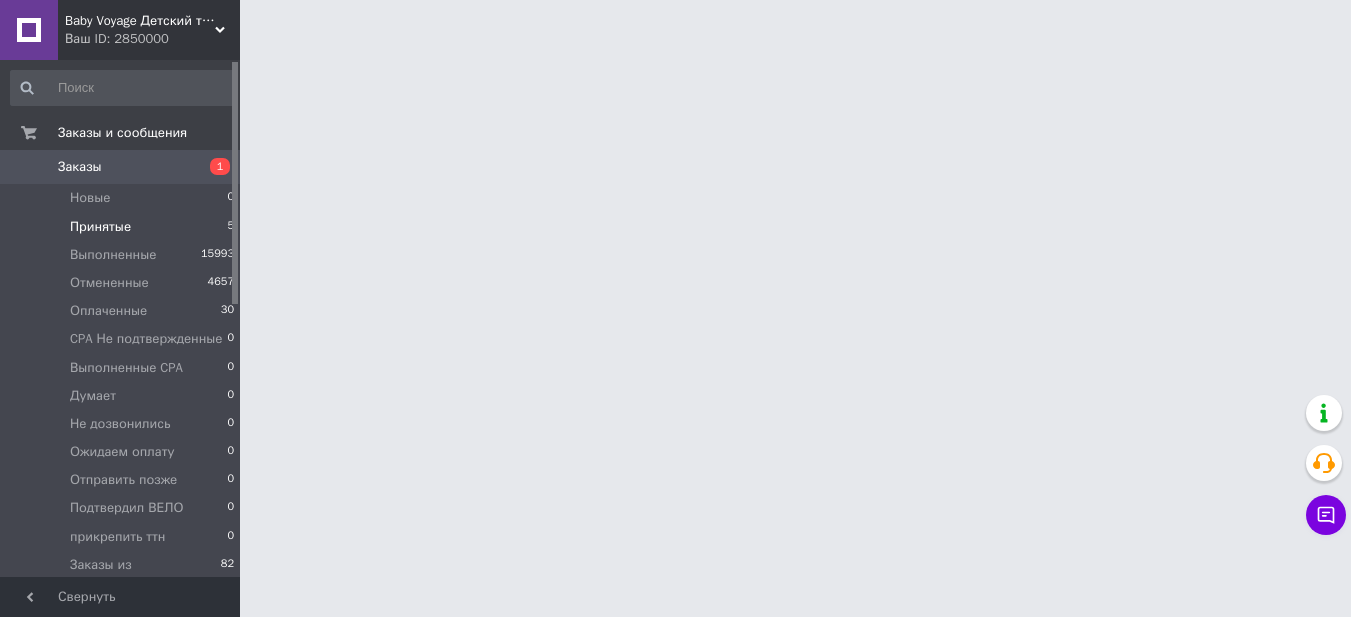 scroll, scrollTop: 0, scrollLeft: 0, axis: both 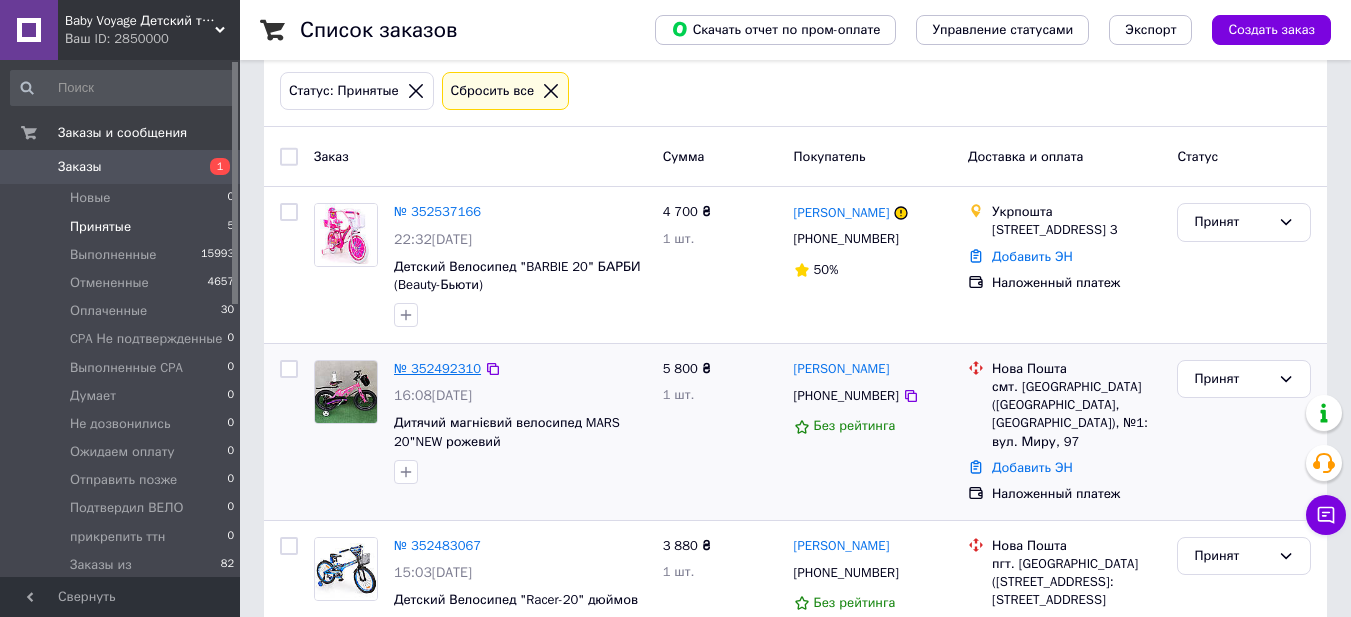 click on "№ 352492310" at bounding box center (437, 368) 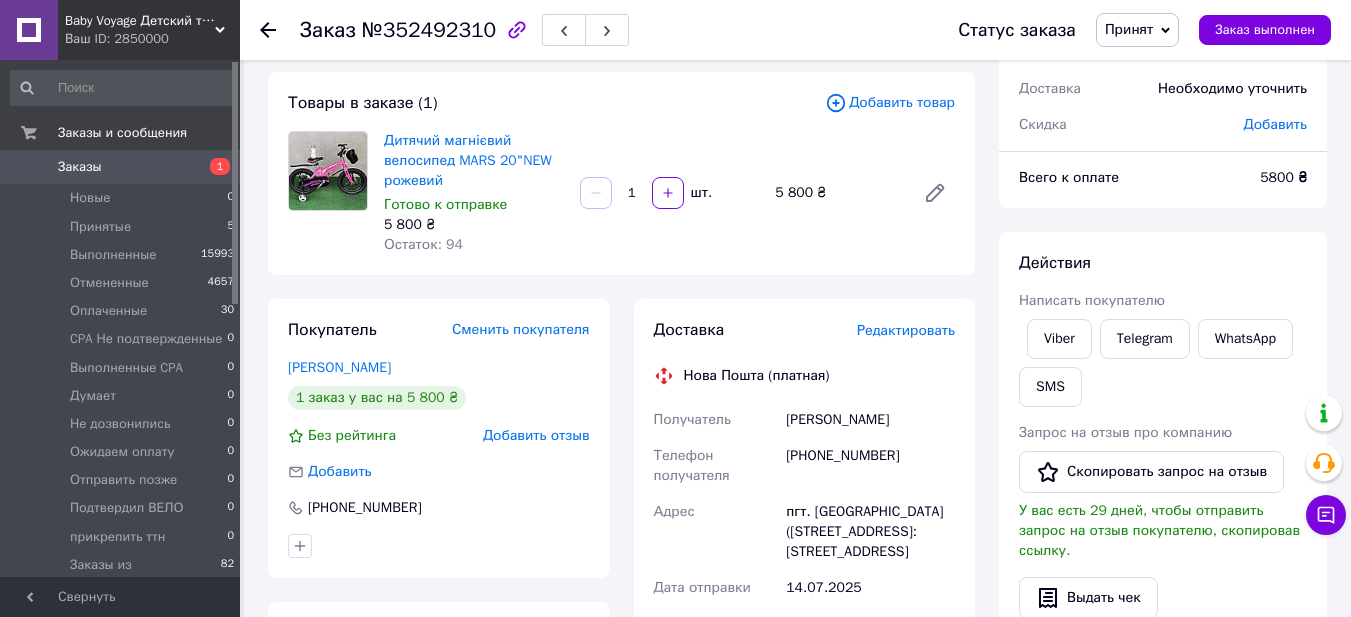 scroll, scrollTop: 200, scrollLeft: 0, axis: vertical 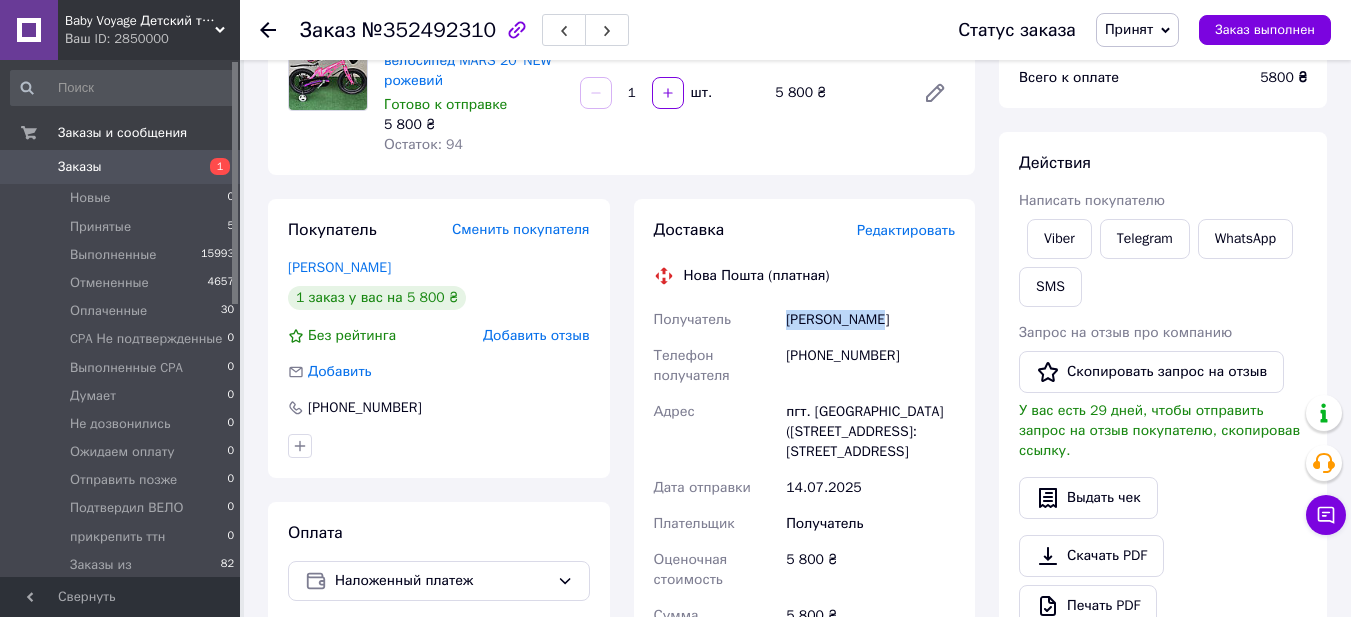 drag, startPoint x: 775, startPoint y: 313, endPoint x: 900, endPoint y: 313, distance: 125 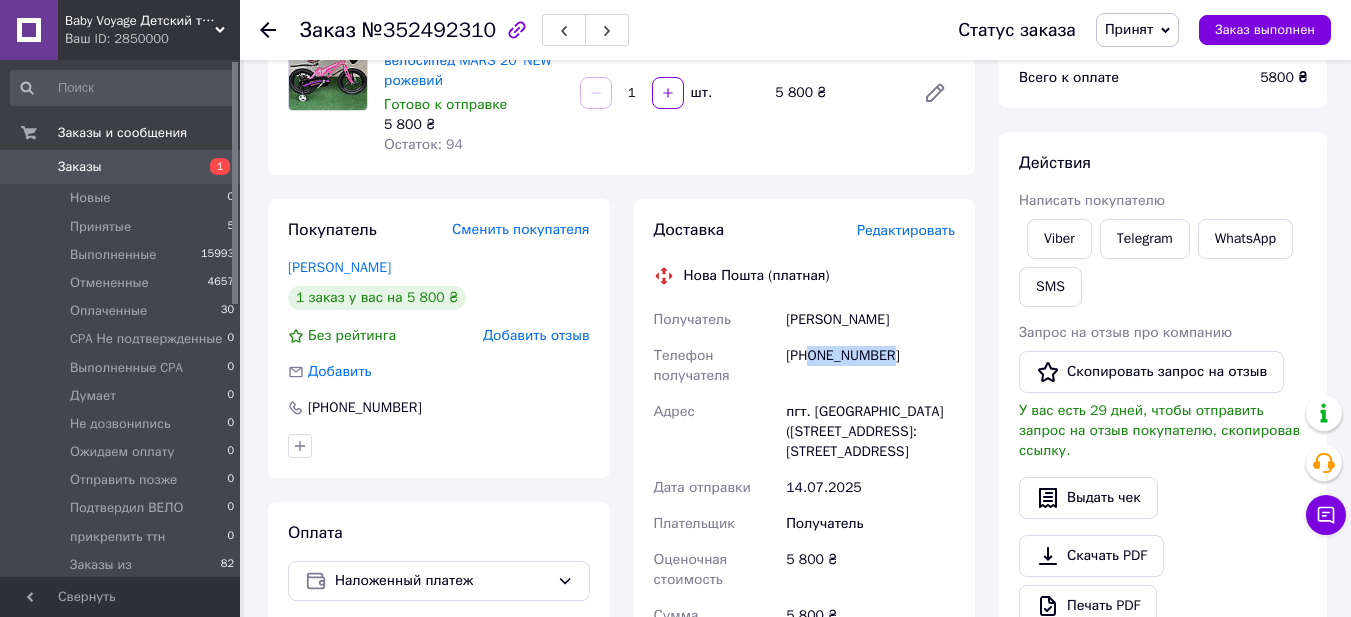 drag, startPoint x: 812, startPoint y: 352, endPoint x: 935, endPoint y: 352, distance: 123 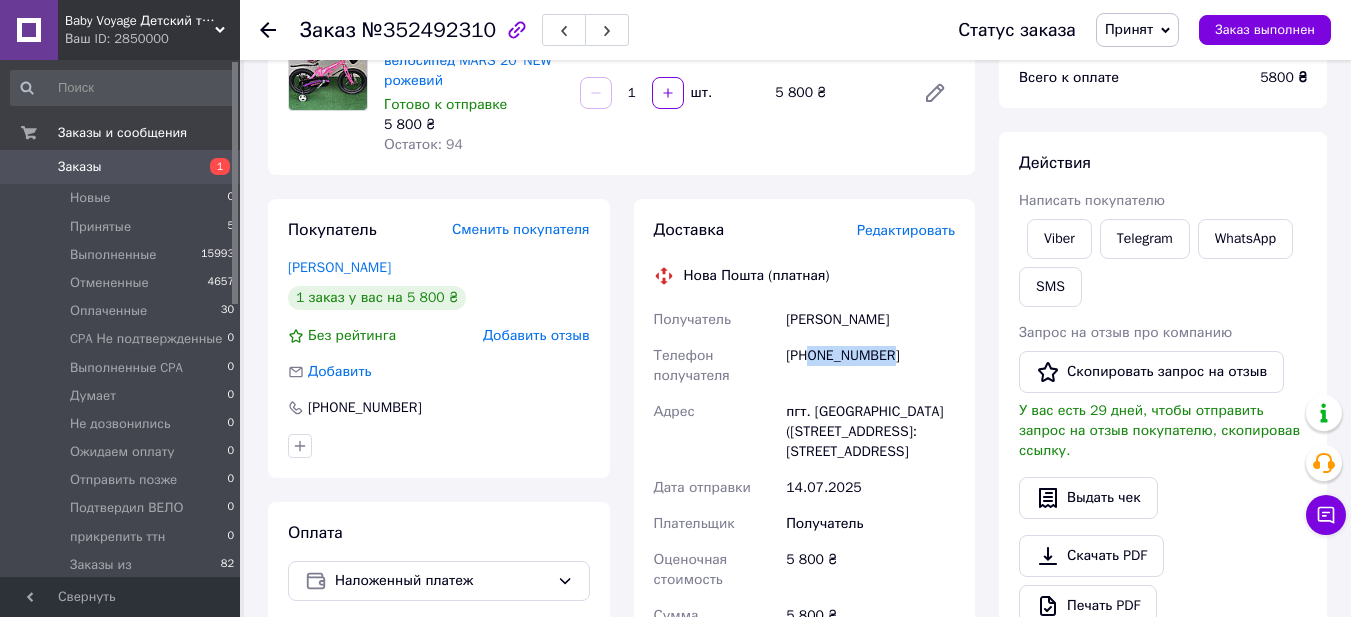 scroll, scrollTop: 0, scrollLeft: 0, axis: both 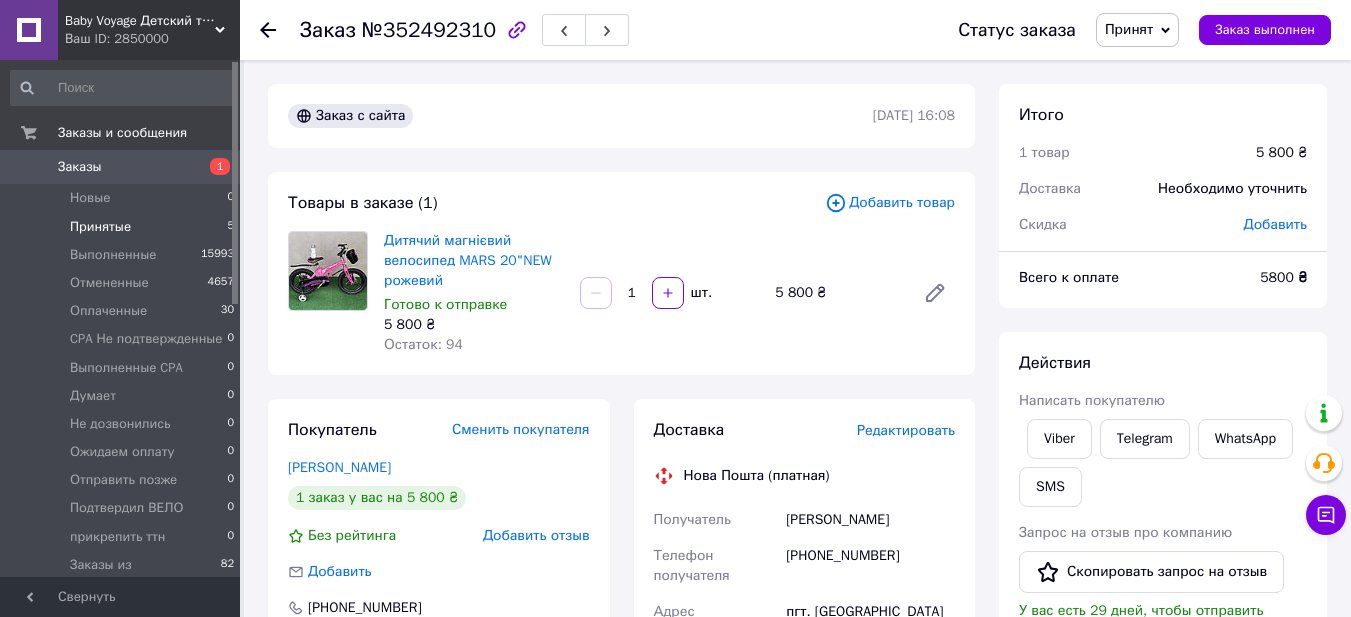 click on "Принятые" at bounding box center (100, 227) 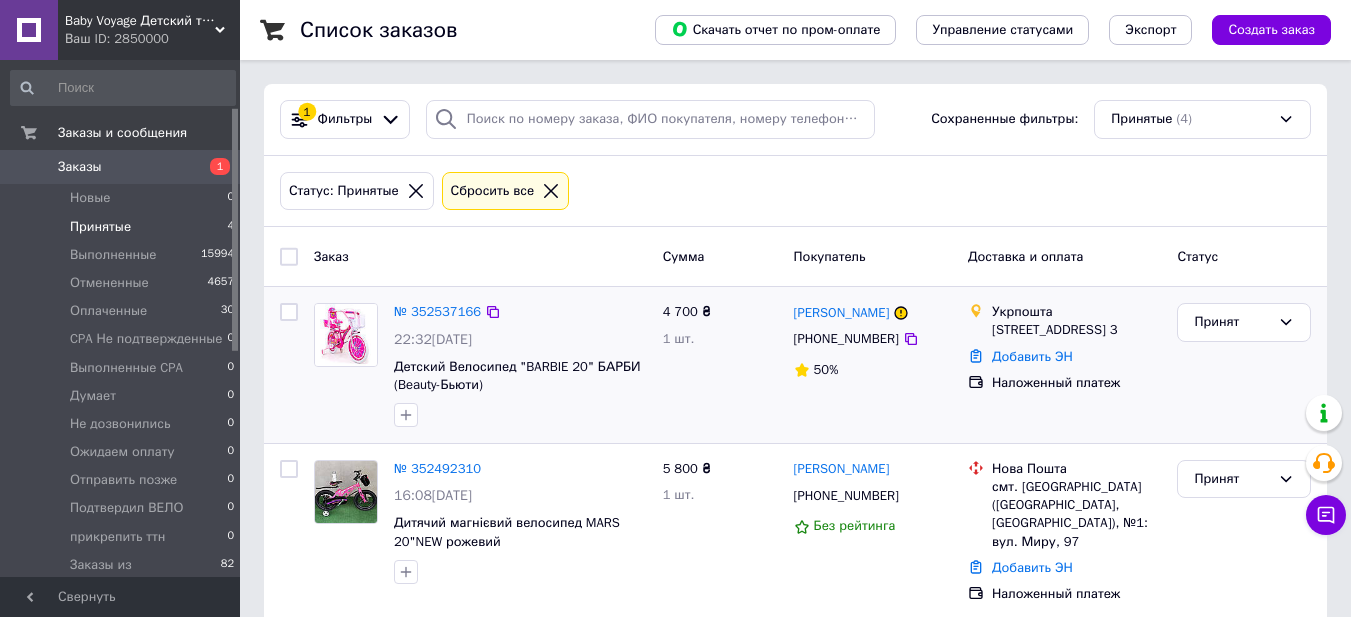scroll, scrollTop: 100, scrollLeft: 0, axis: vertical 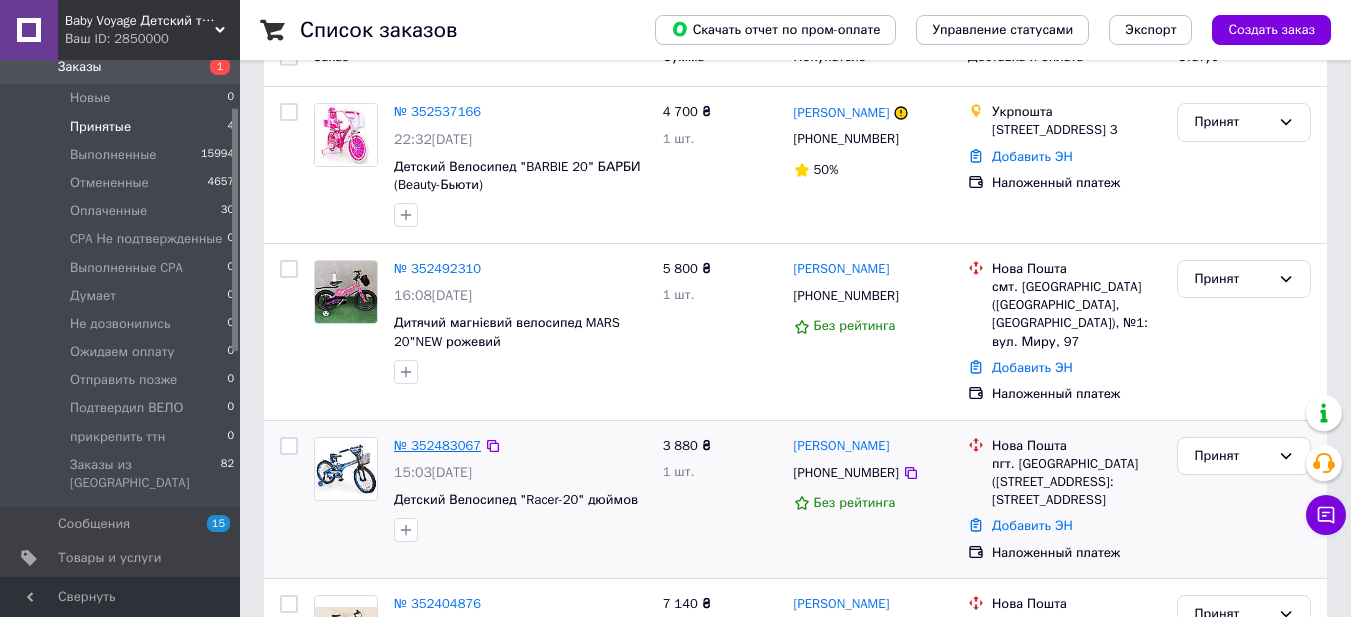 click on "№ 352483067" at bounding box center (437, 445) 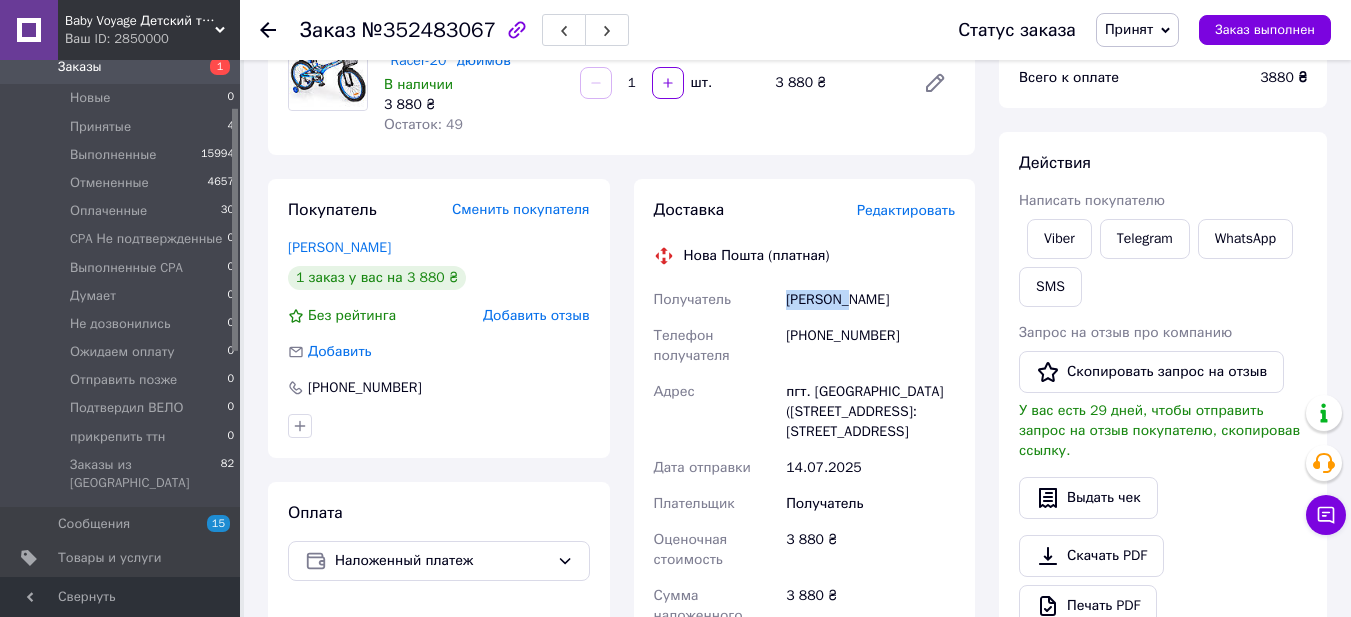 drag, startPoint x: 864, startPoint y: 297, endPoint x: 770, endPoint y: 302, distance: 94.13288 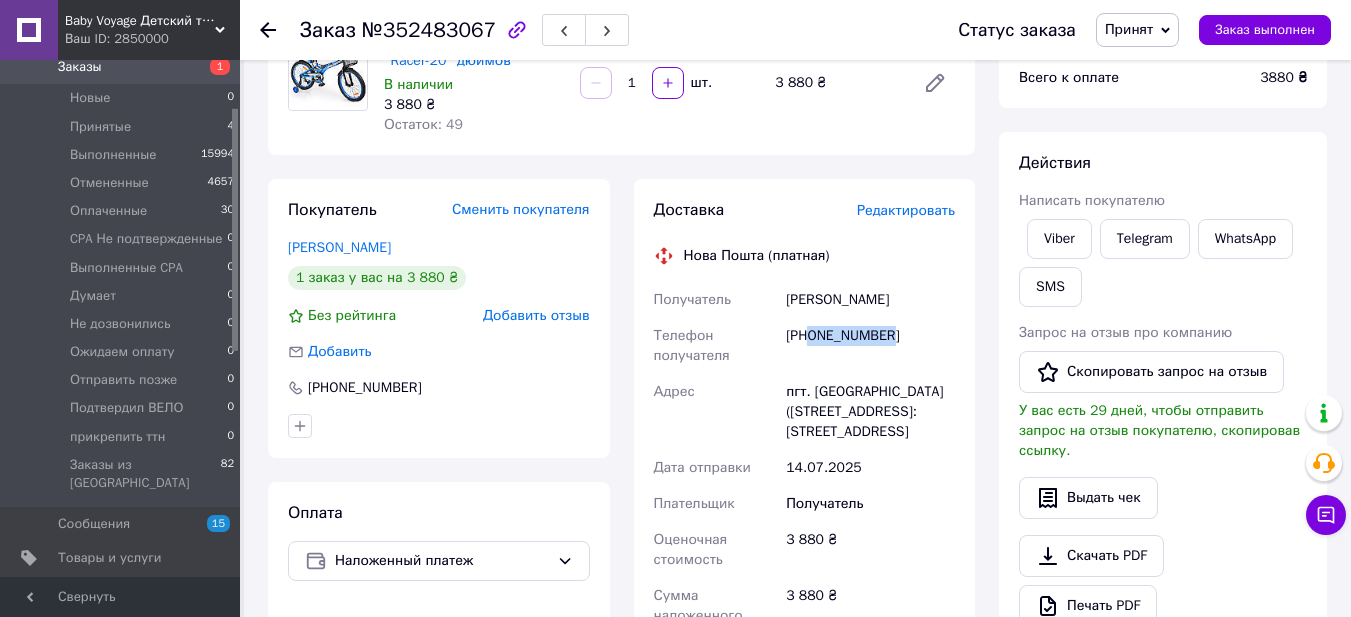 drag, startPoint x: 811, startPoint y: 334, endPoint x: 962, endPoint y: 334, distance: 151 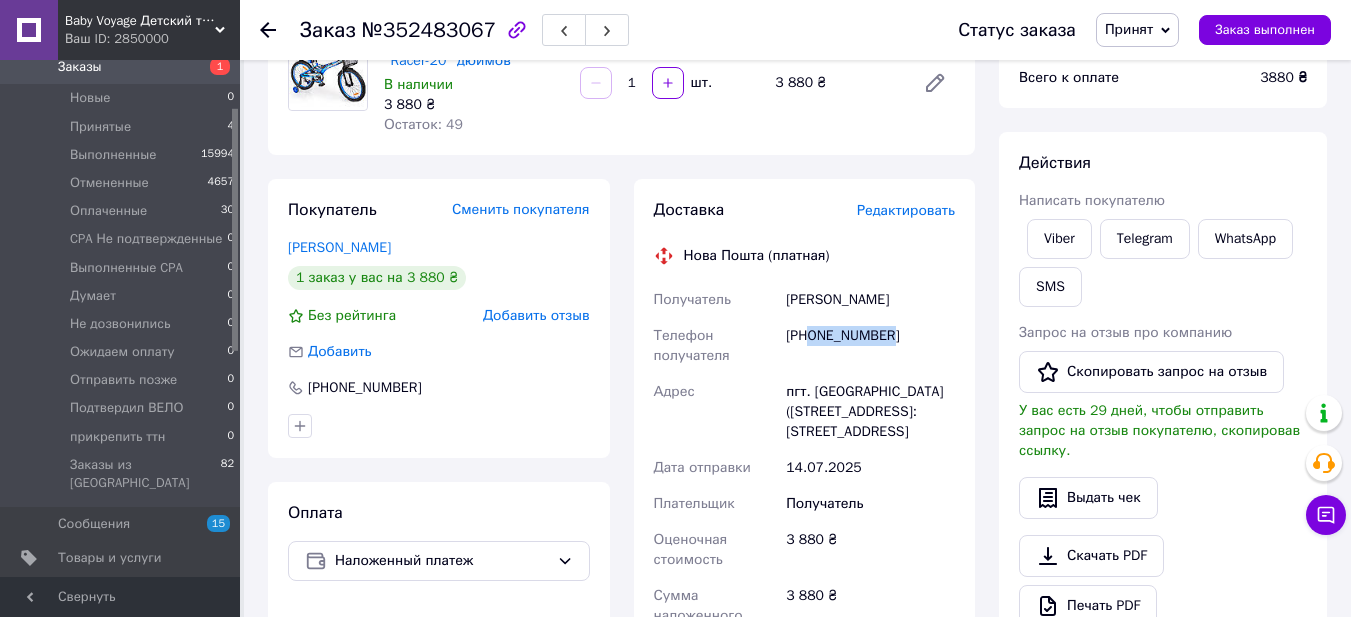 scroll, scrollTop: 0, scrollLeft: 0, axis: both 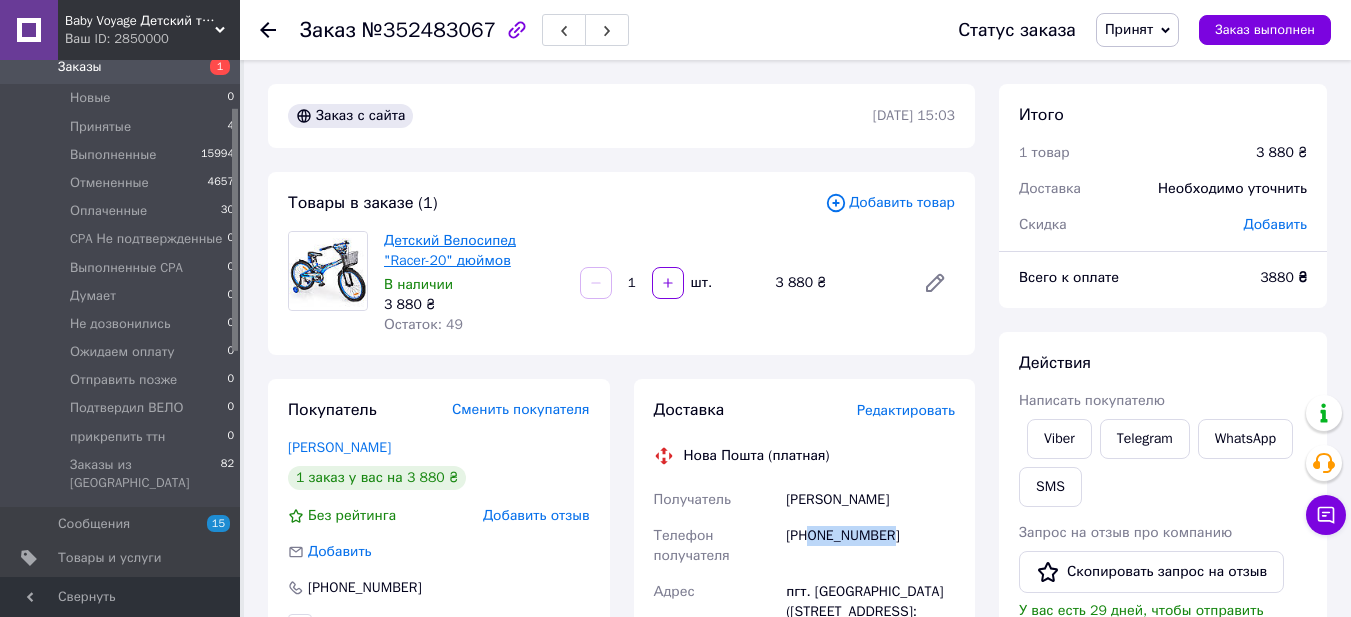 click on "Детский Велосипед "Racer-20" дюймов" at bounding box center (450, 250) 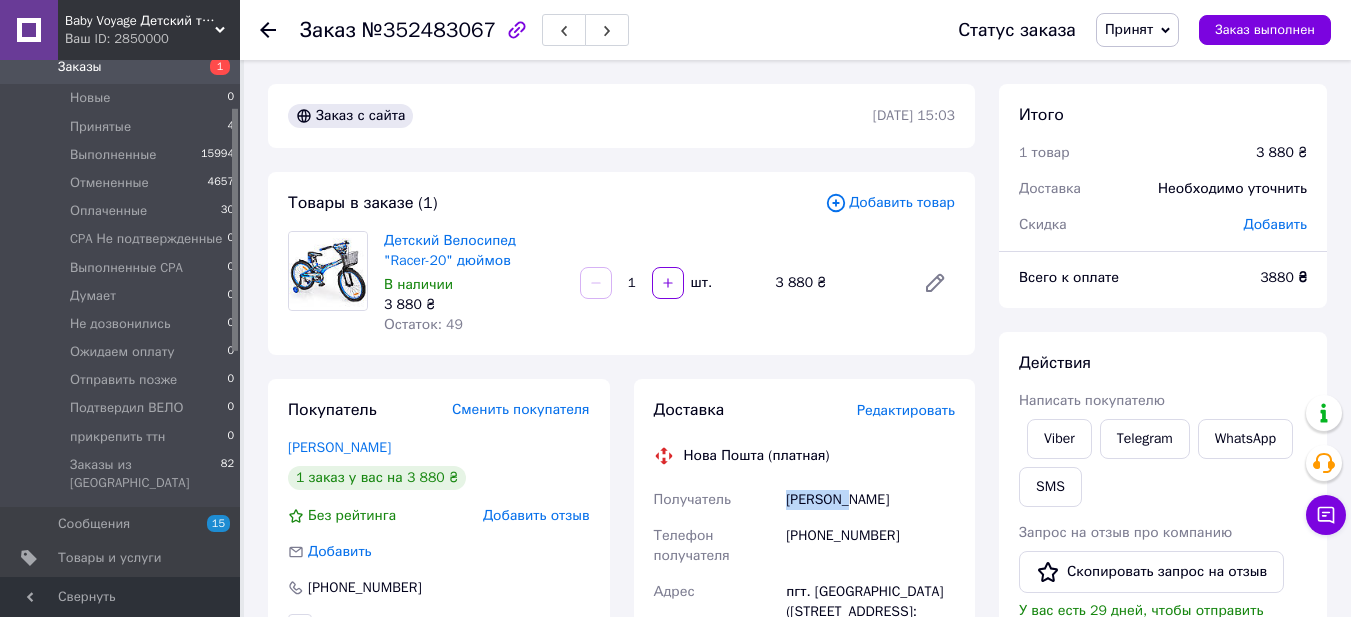 drag, startPoint x: 780, startPoint y: 500, endPoint x: 922, endPoint y: 511, distance: 142.42542 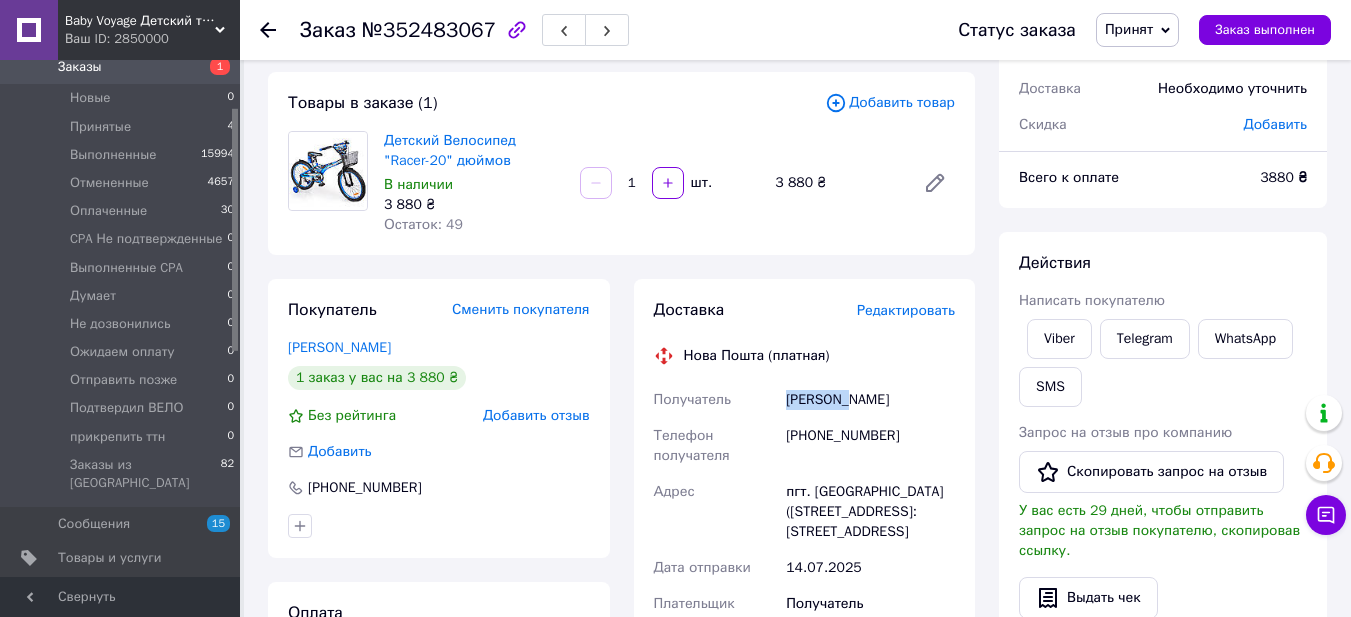 scroll, scrollTop: 500, scrollLeft: 0, axis: vertical 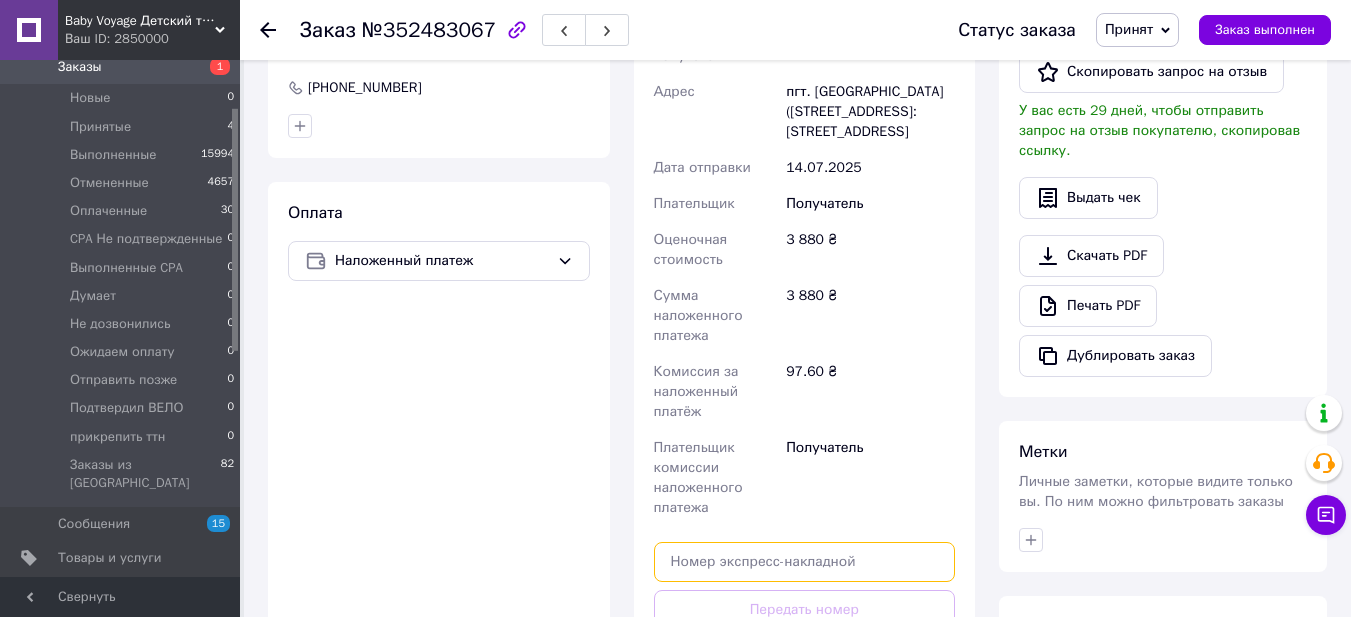 paste on "20451205042204" 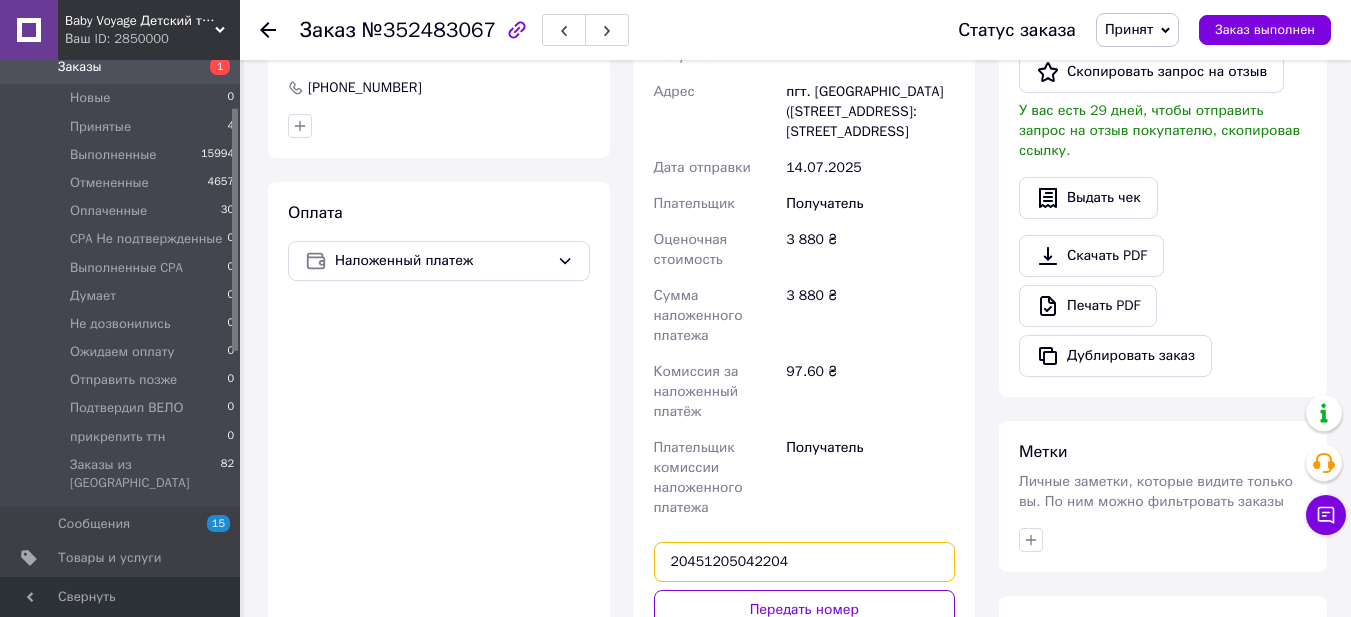 scroll, scrollTop: 800, scrollLeft: 0, axis: vertical 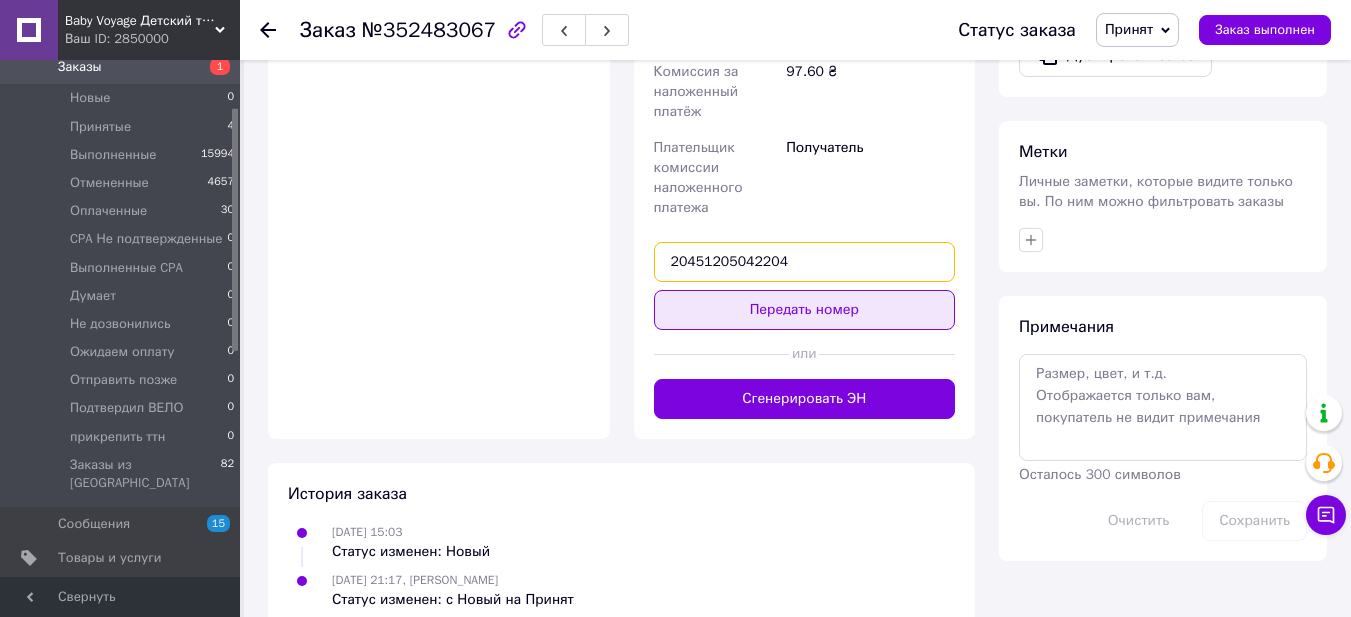 type on "20451205042204" 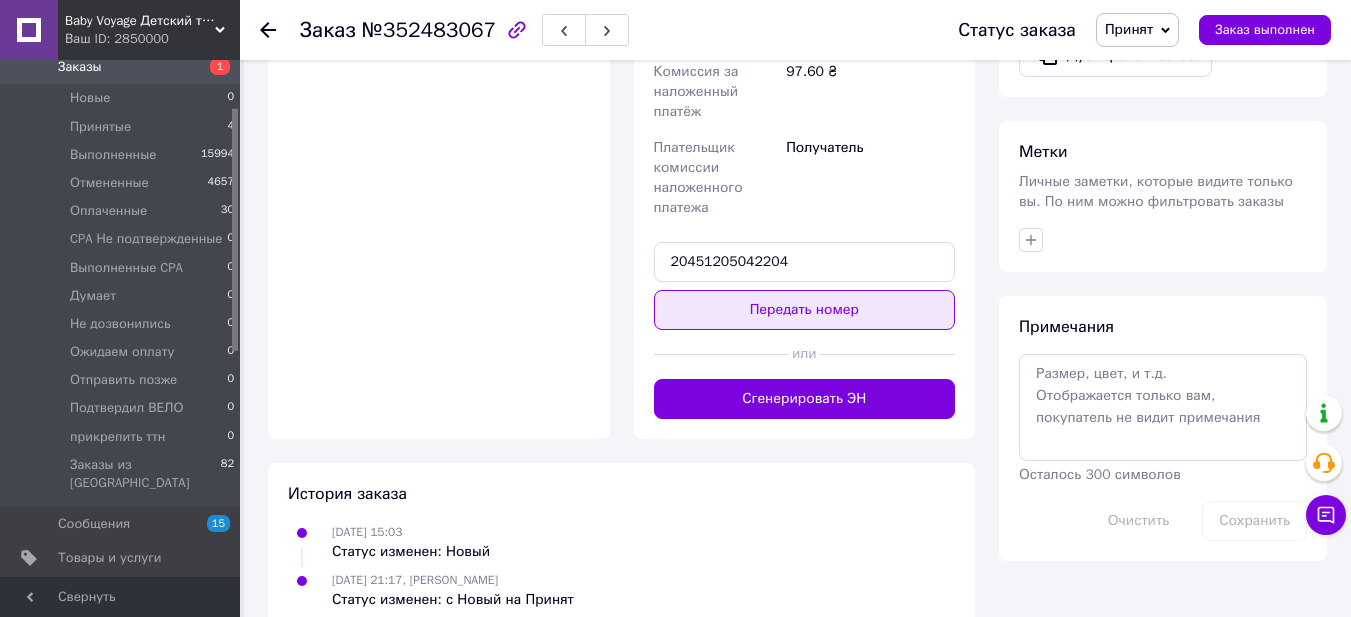 click on "Передать номер" at bounding box center [805, 310] 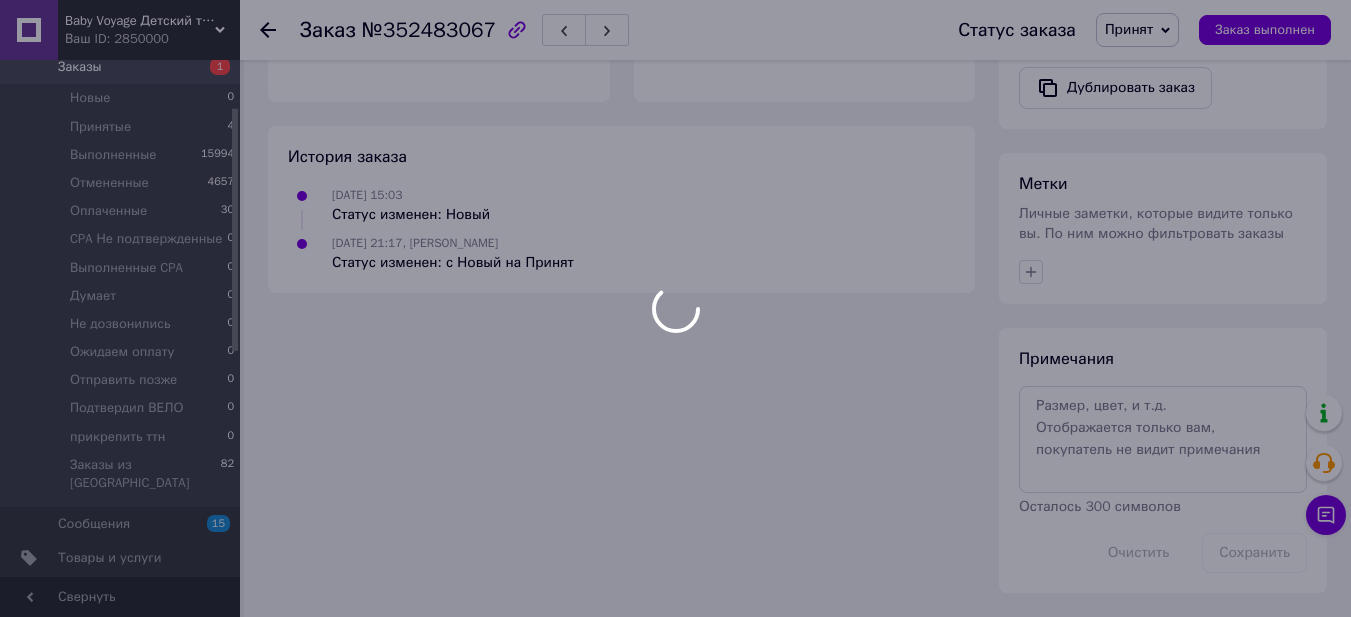 scroll, scrollTop: 748, scrollLeft: 0, axis: vertical 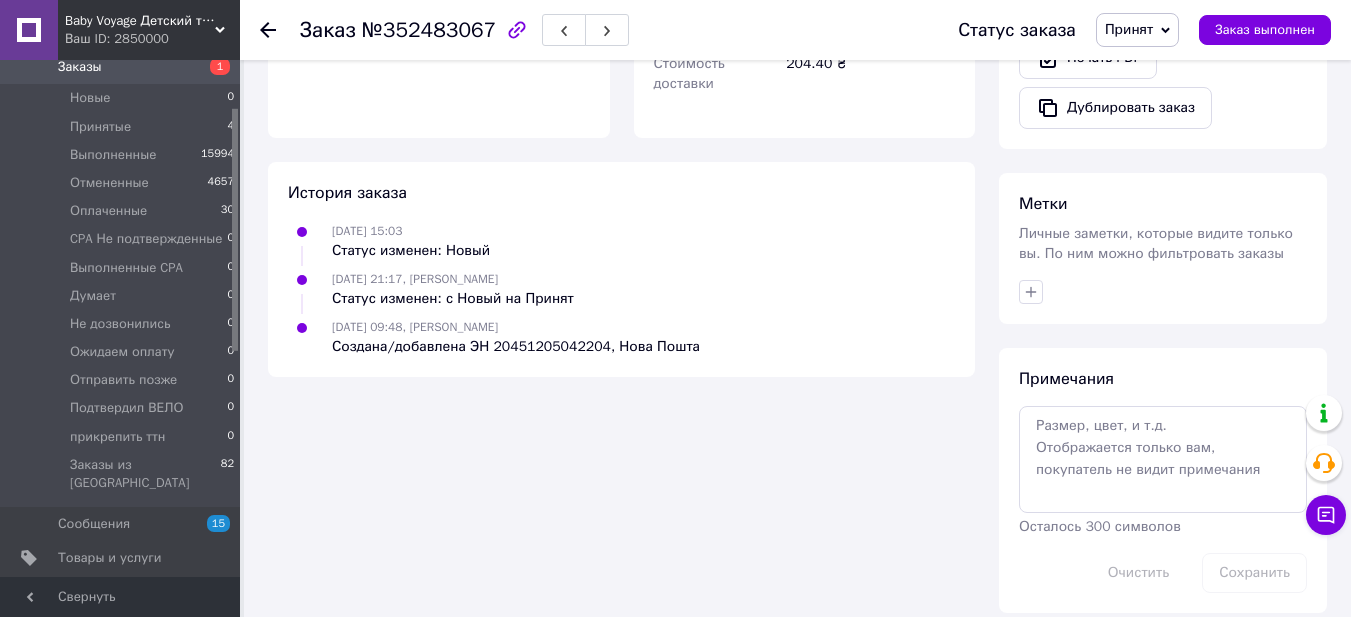 click on "Принят" at bounding box center (1129, 29) 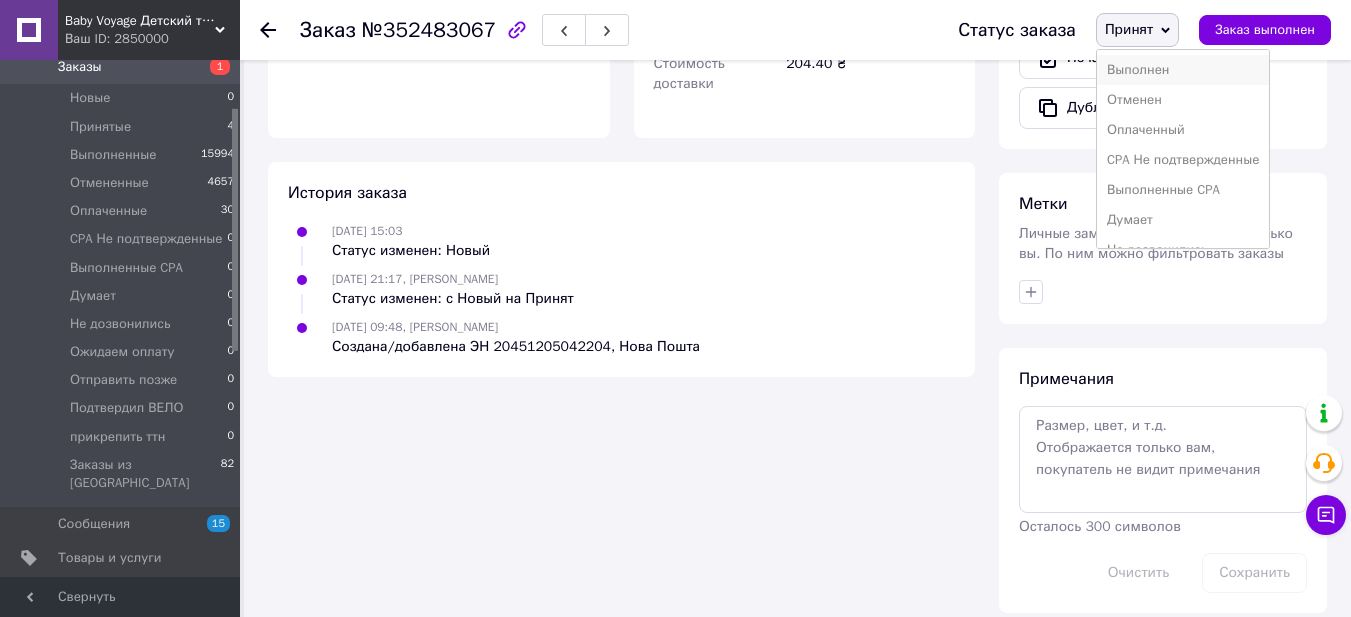 click on "Выполнен" at bounding box center (1183, 70) 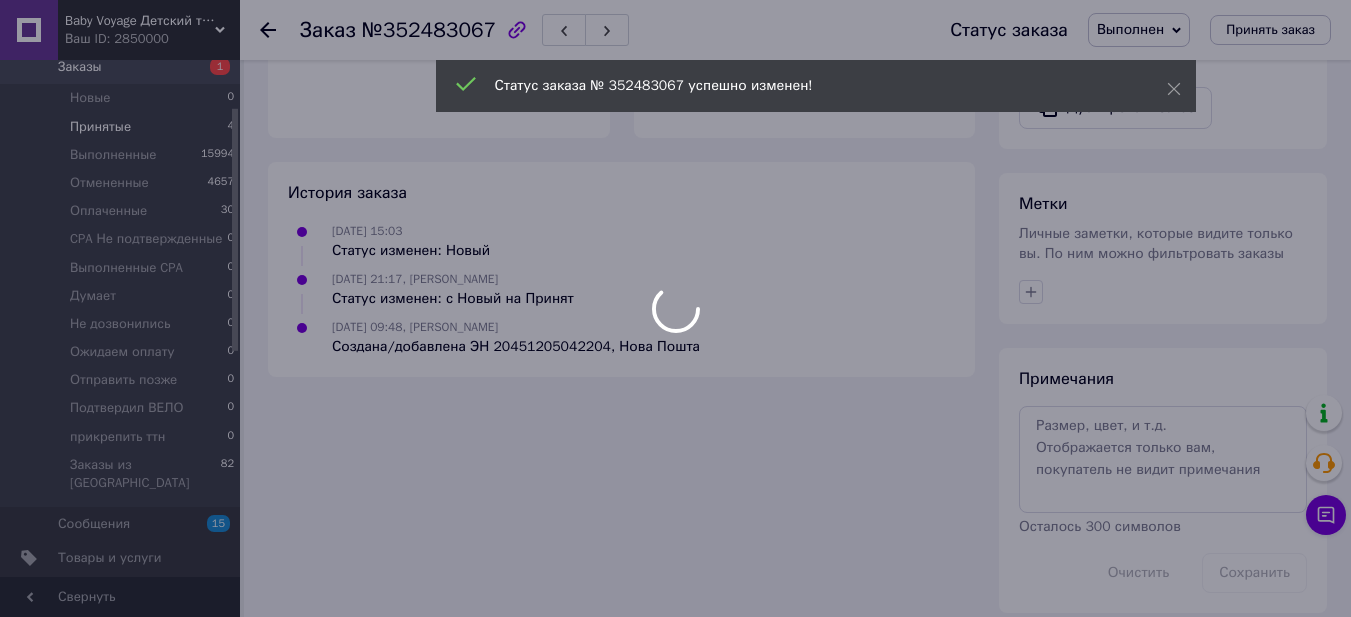 scroll, scrollTop: 712, scrollLeft: 0, axis: vertical 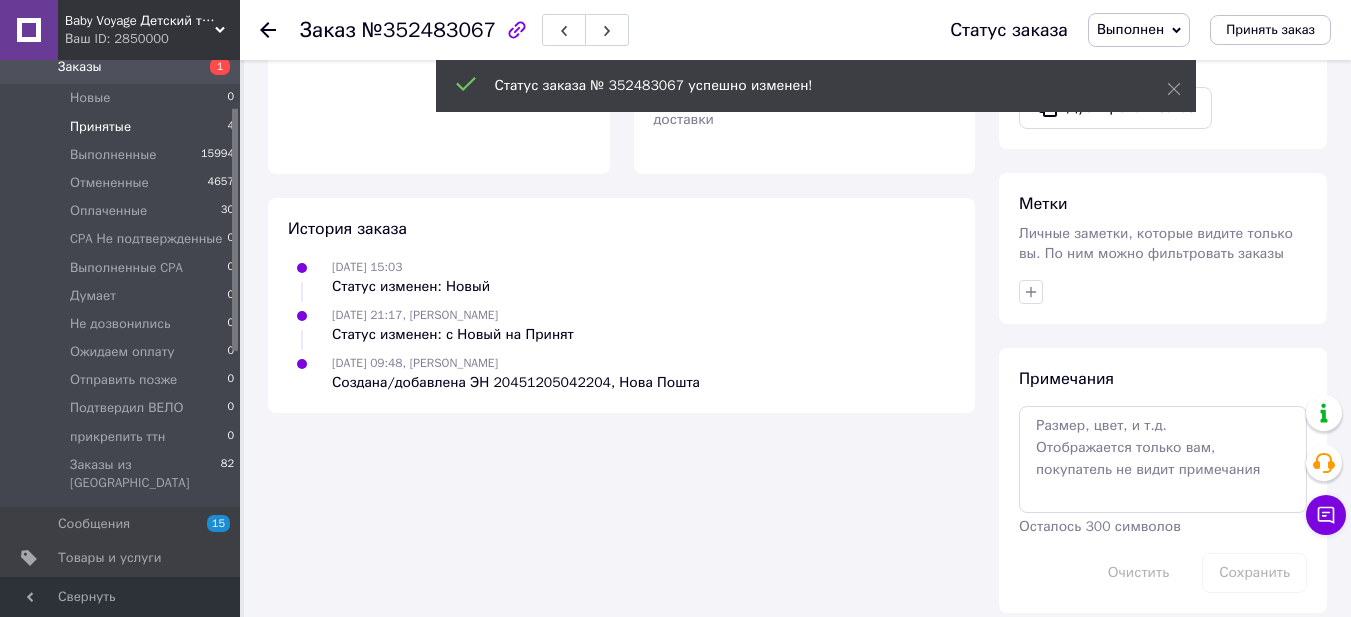 click on "Принятые" at bounding box center [100, 127] 